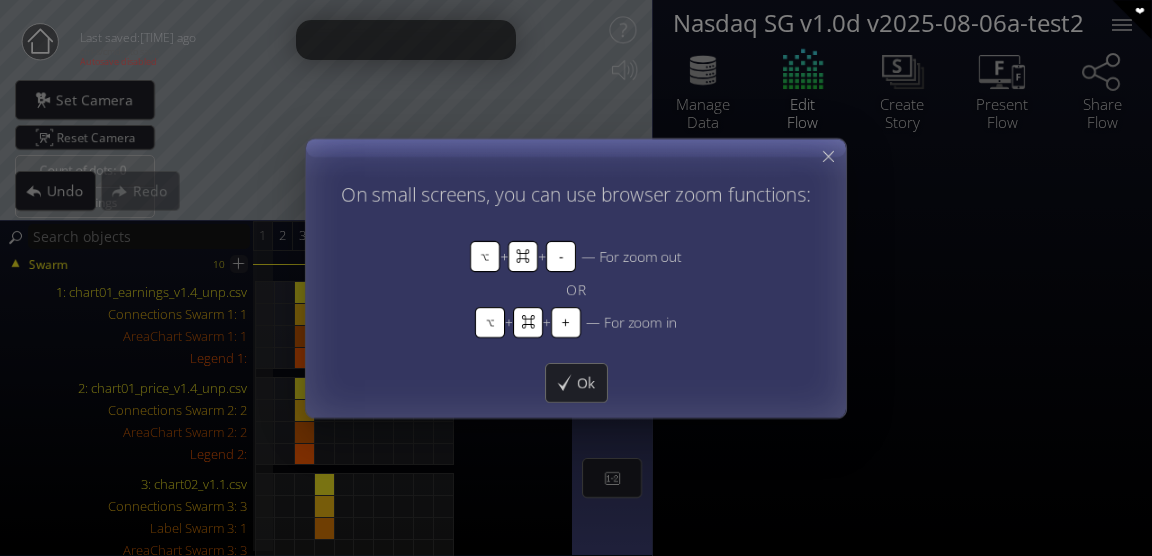 scroll, scrollTop: 0, scrollLeft: 0, axis: both 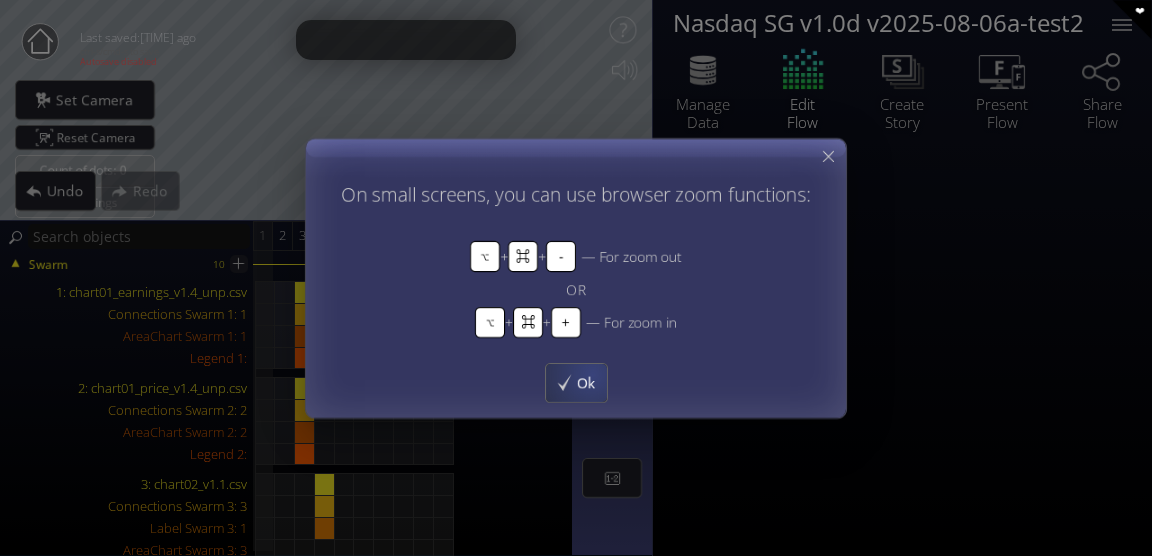 click on "Ok" at bounding box center (591, 382) 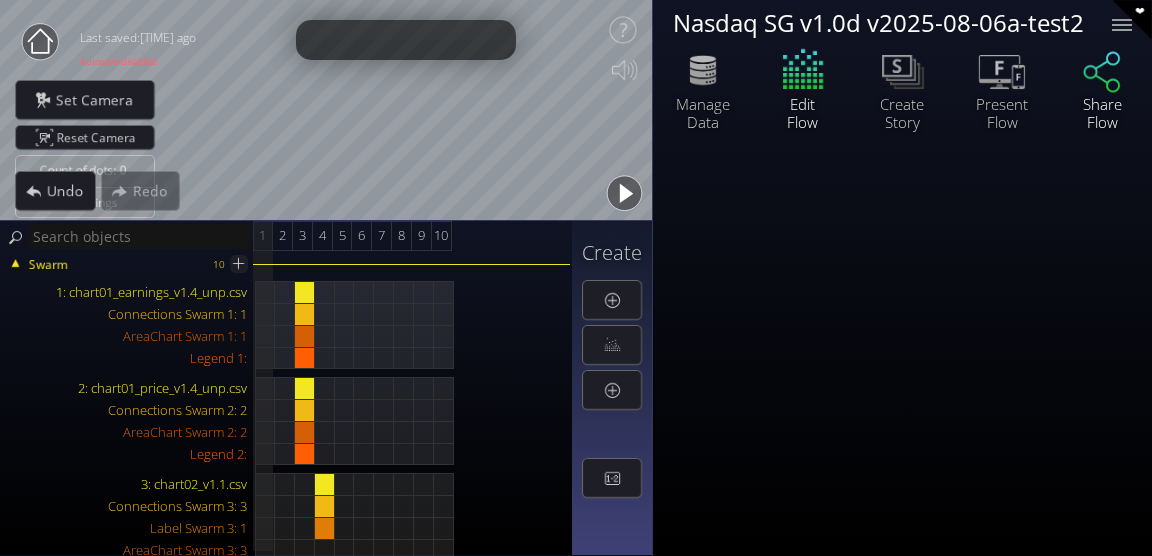 click 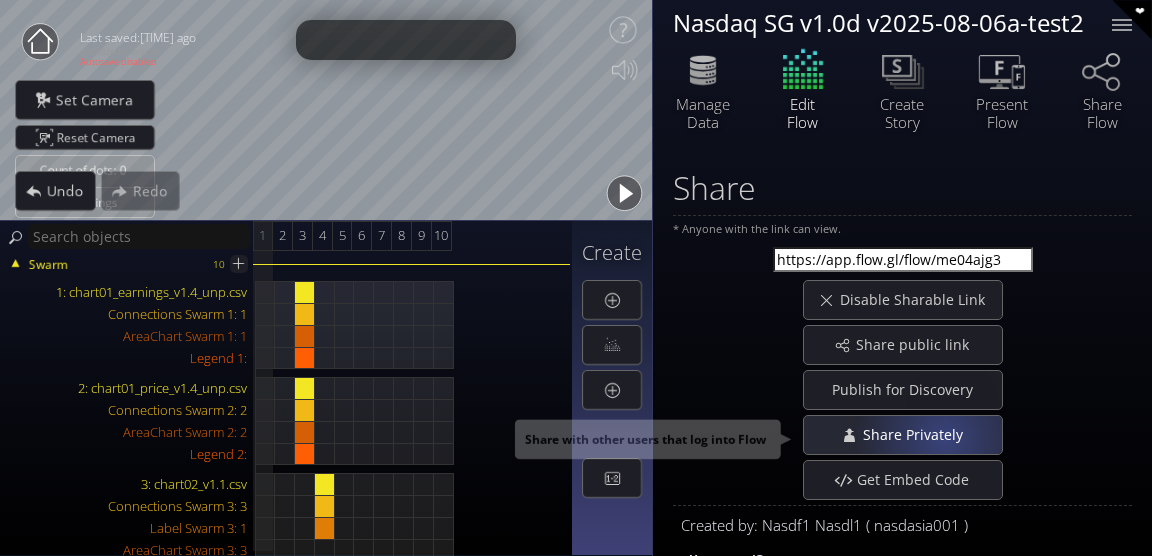 click on "Share Privately" at bounding box center (917, 435) 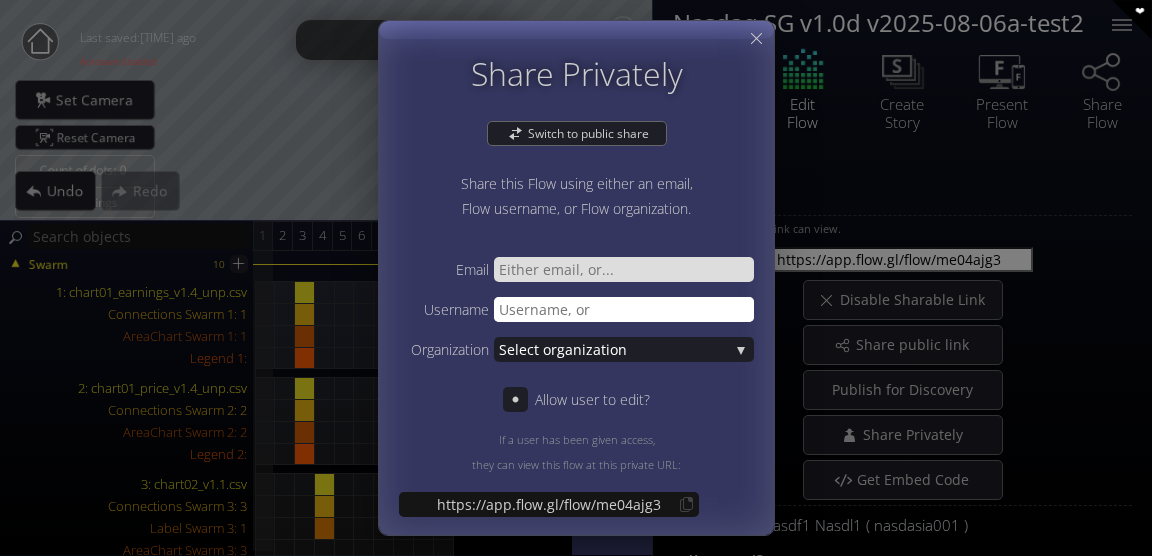 click at bounding box center [624, 309] 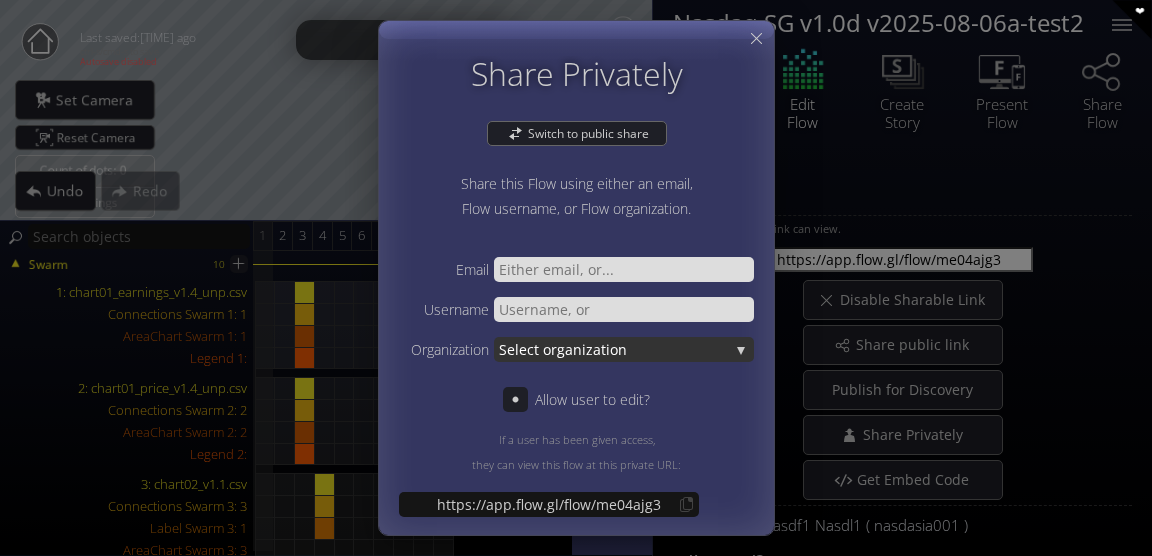click on "ganization" at bounding box center [643, 349] 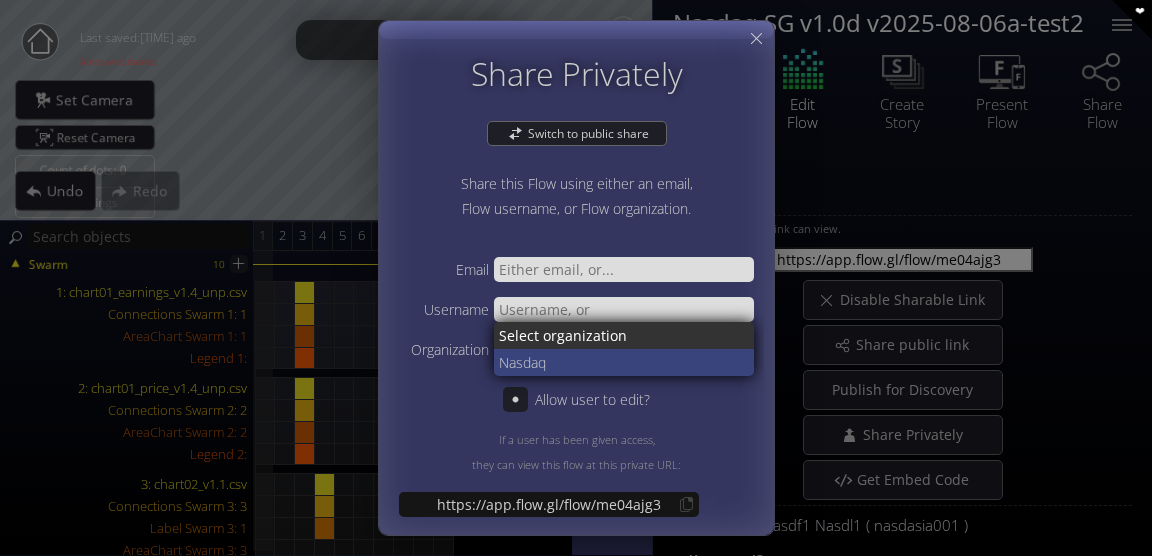 click on "sdaq" at bounding box center [627, 362] 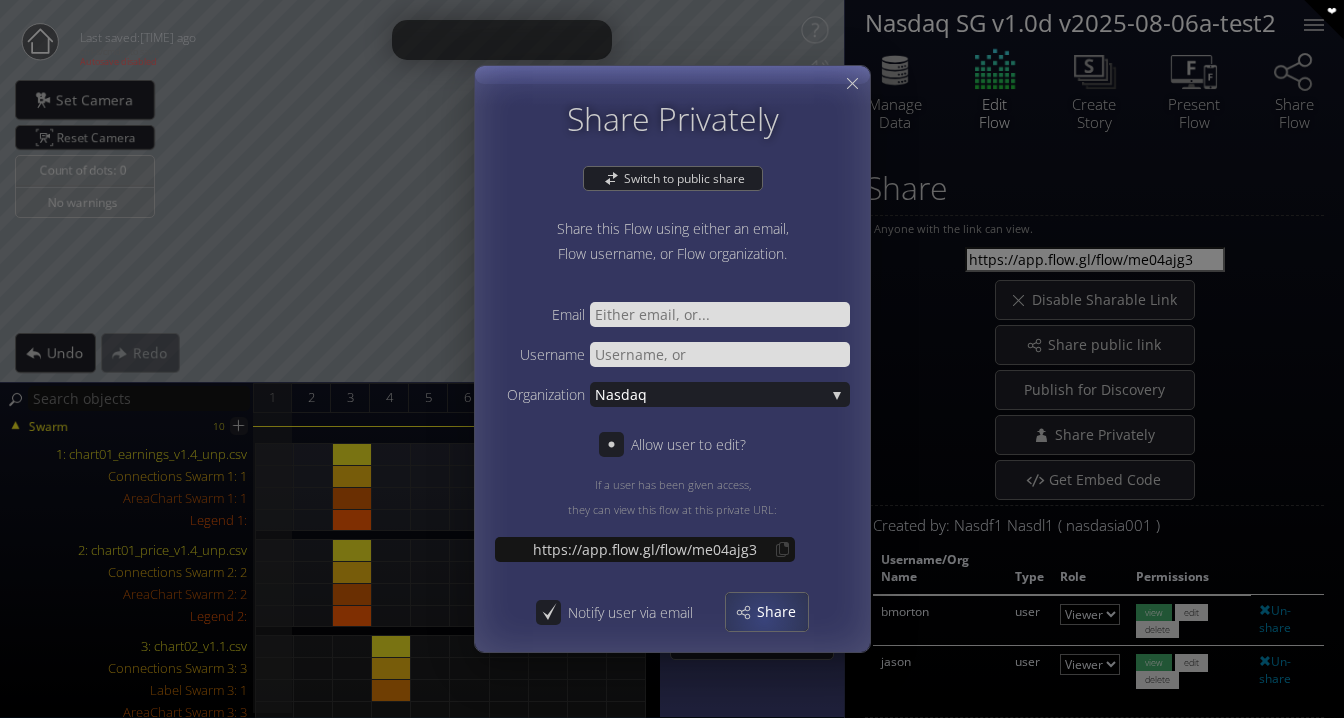 click on "Share" at bounding box center [782, 612] 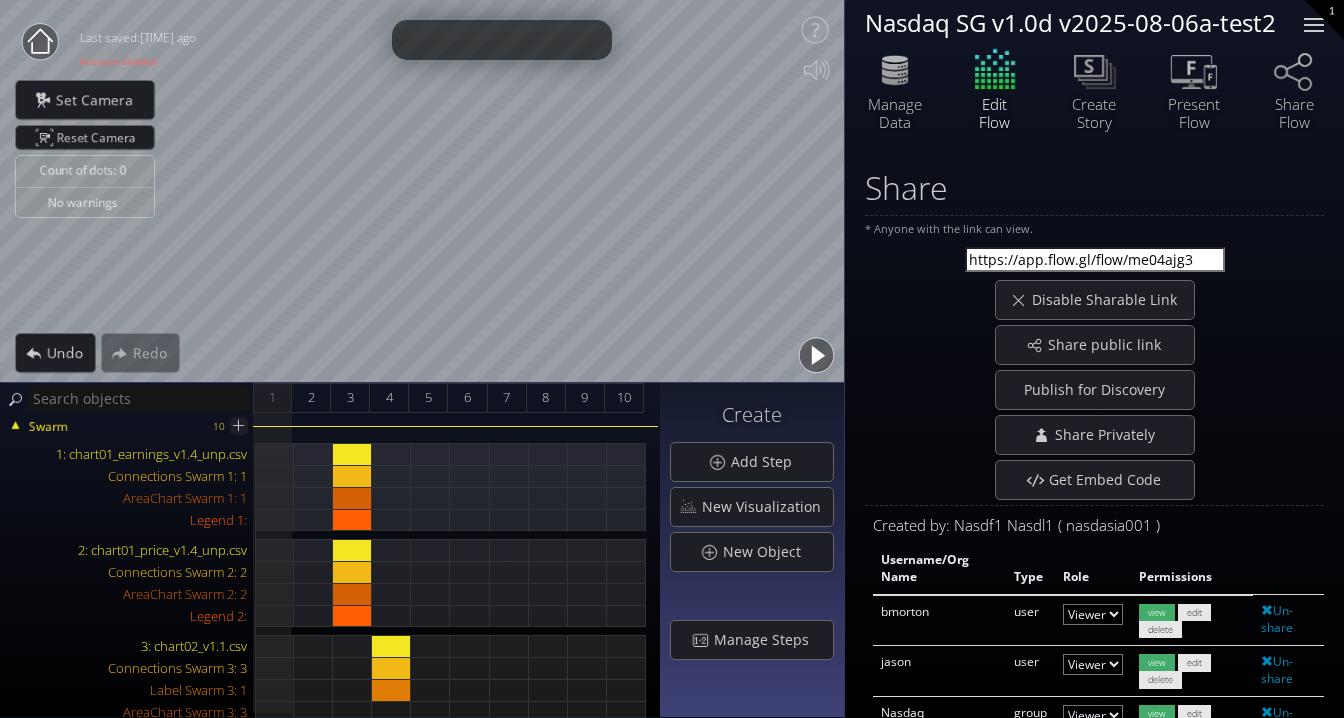 click at bounding box center [1314, 25] 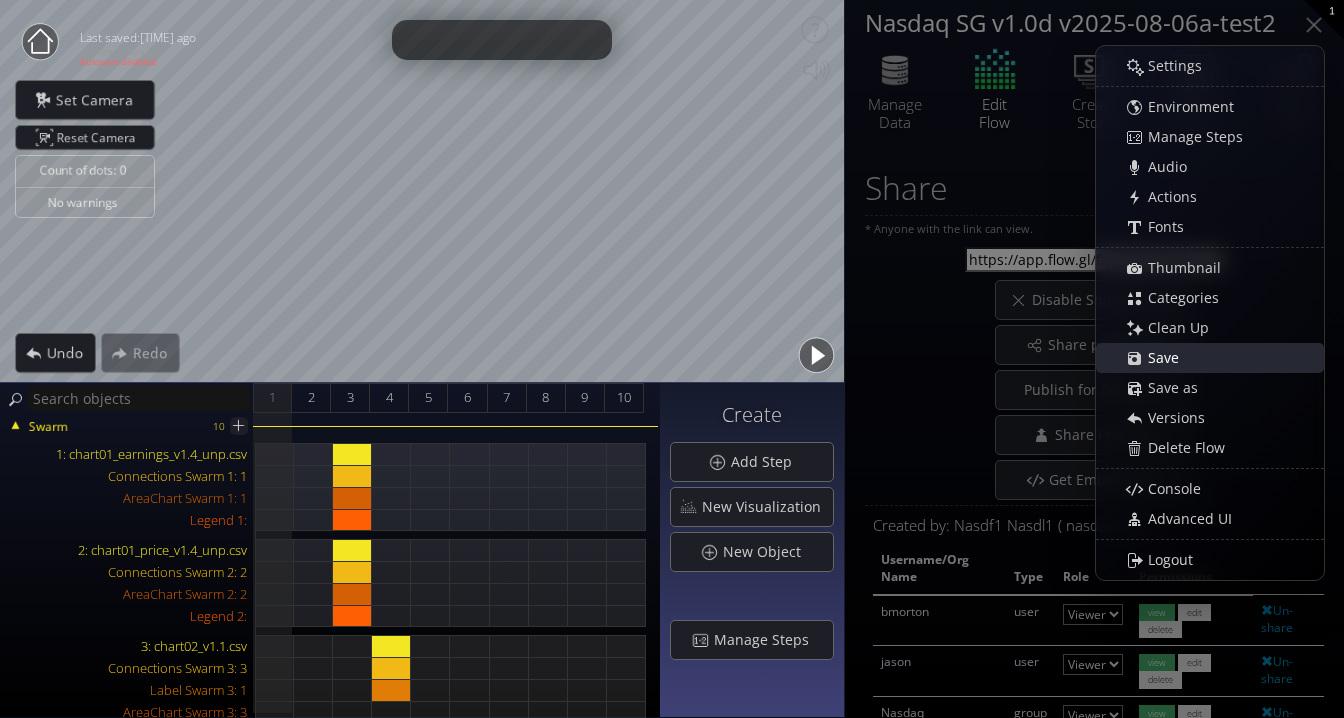 click on "Save" at bounding box center [1169, 358] 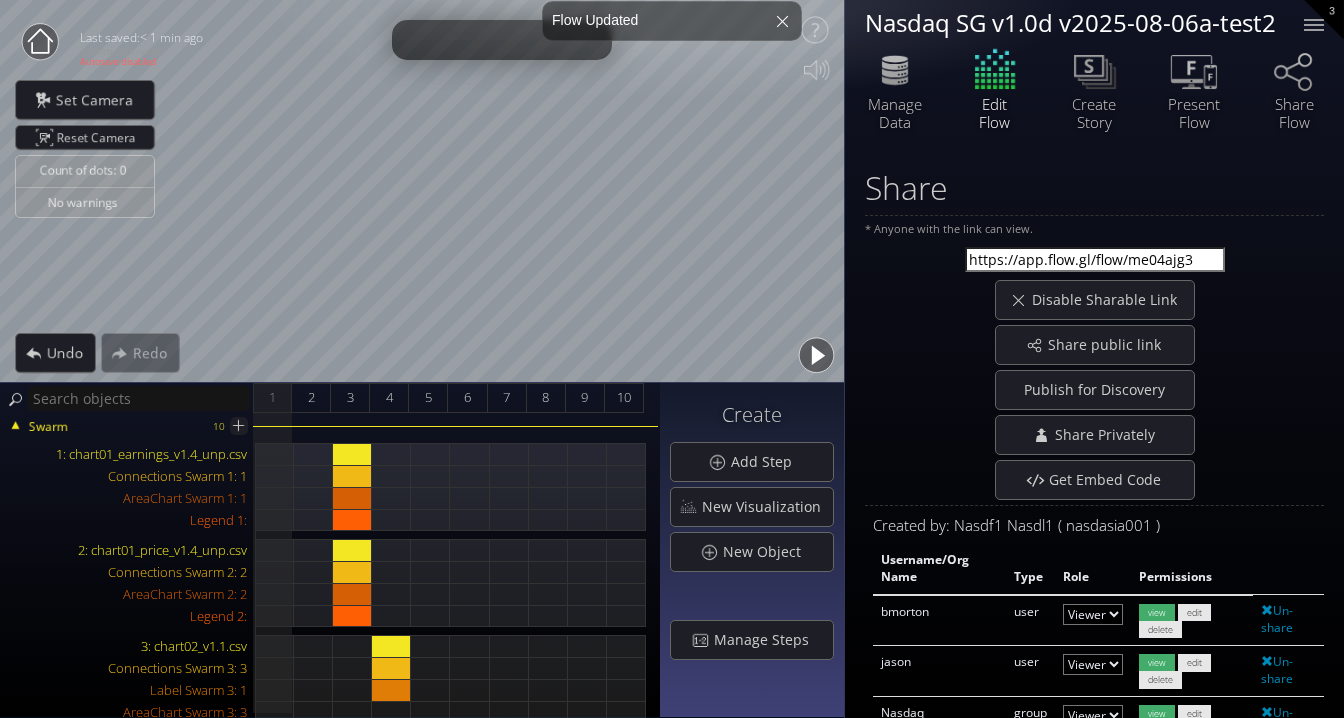 click 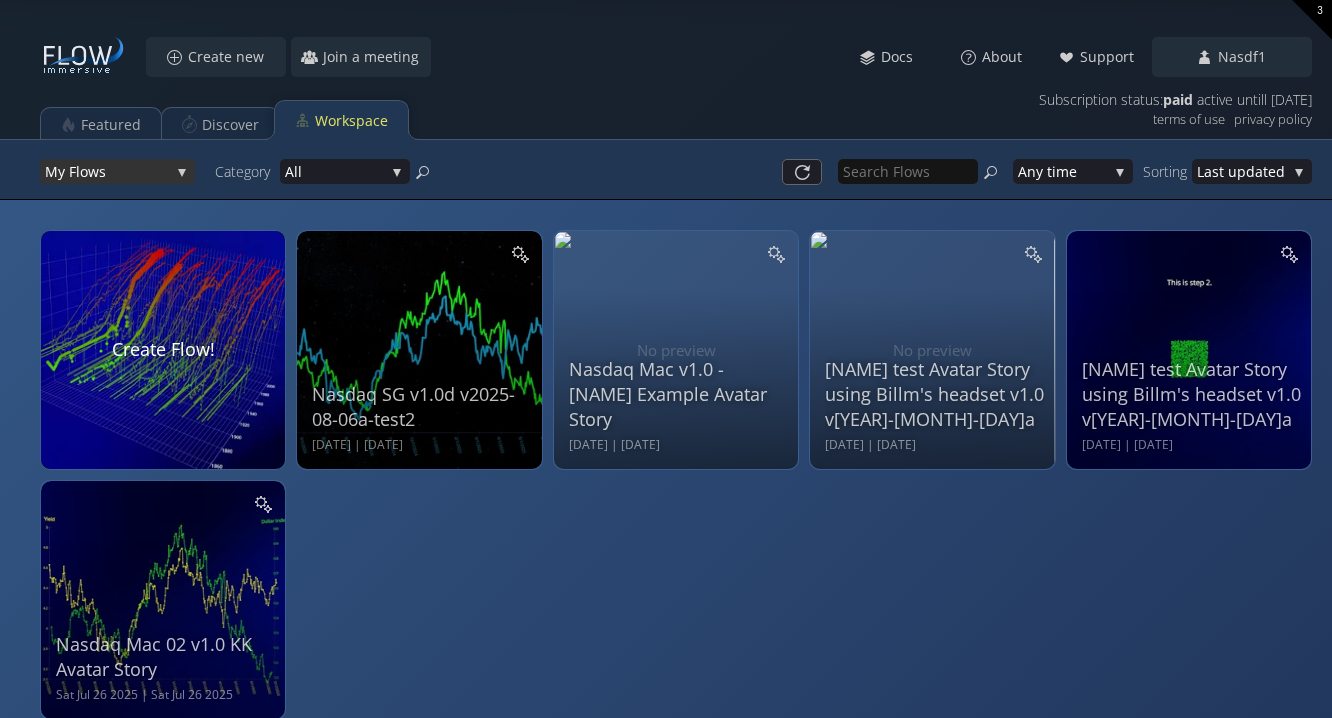 click on "ws" at bounding box center [129, 171] 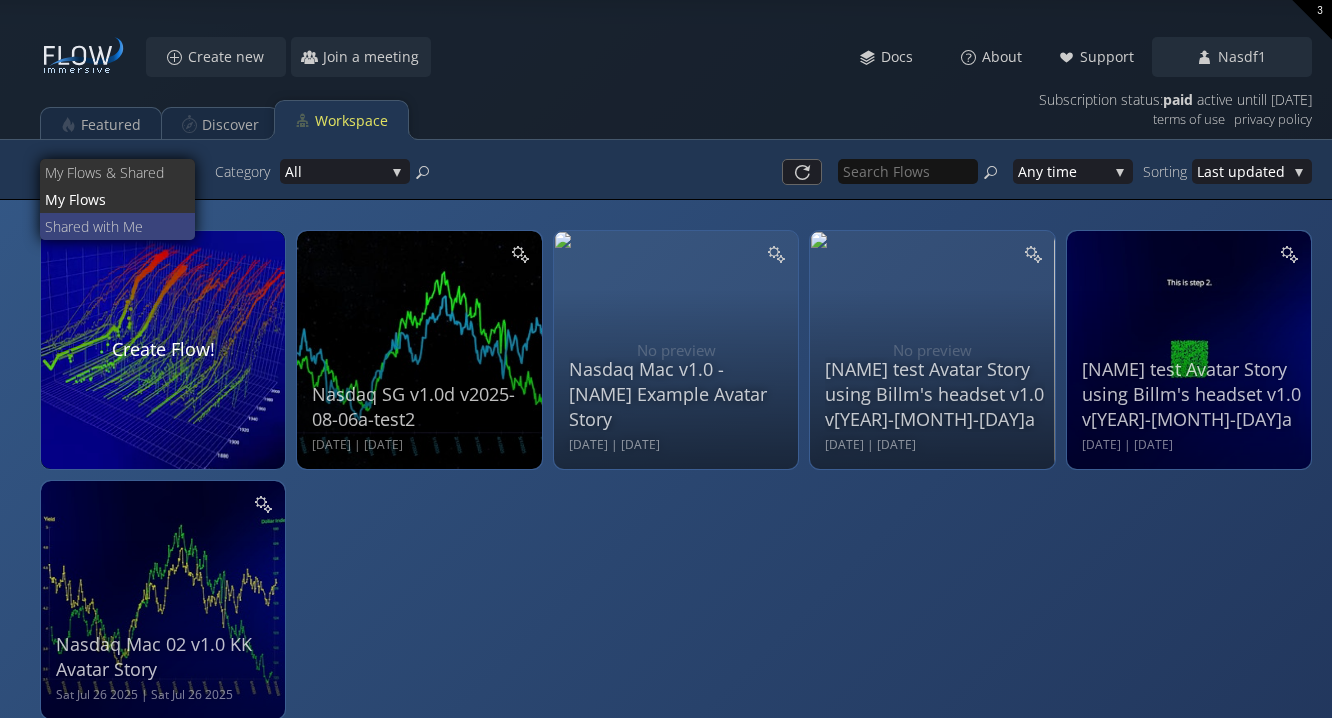 click on "ed with Me" at bounding box center (126, 226) 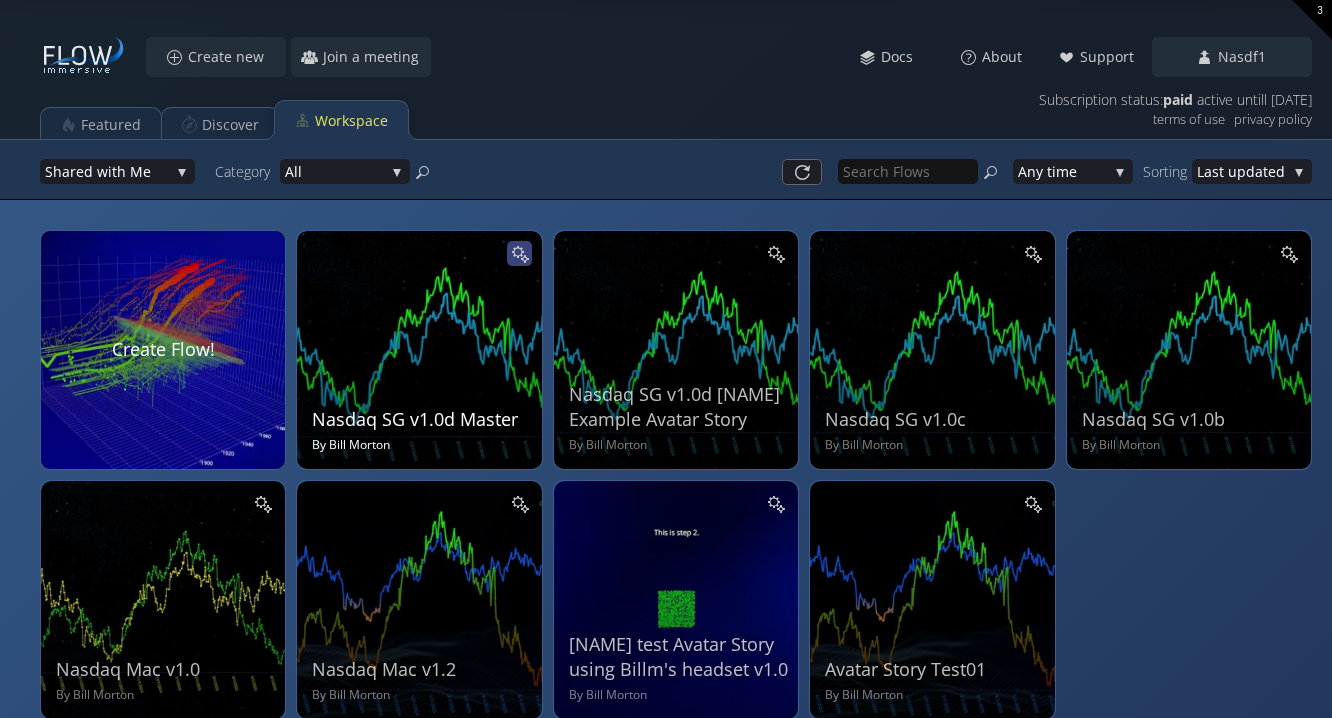 click 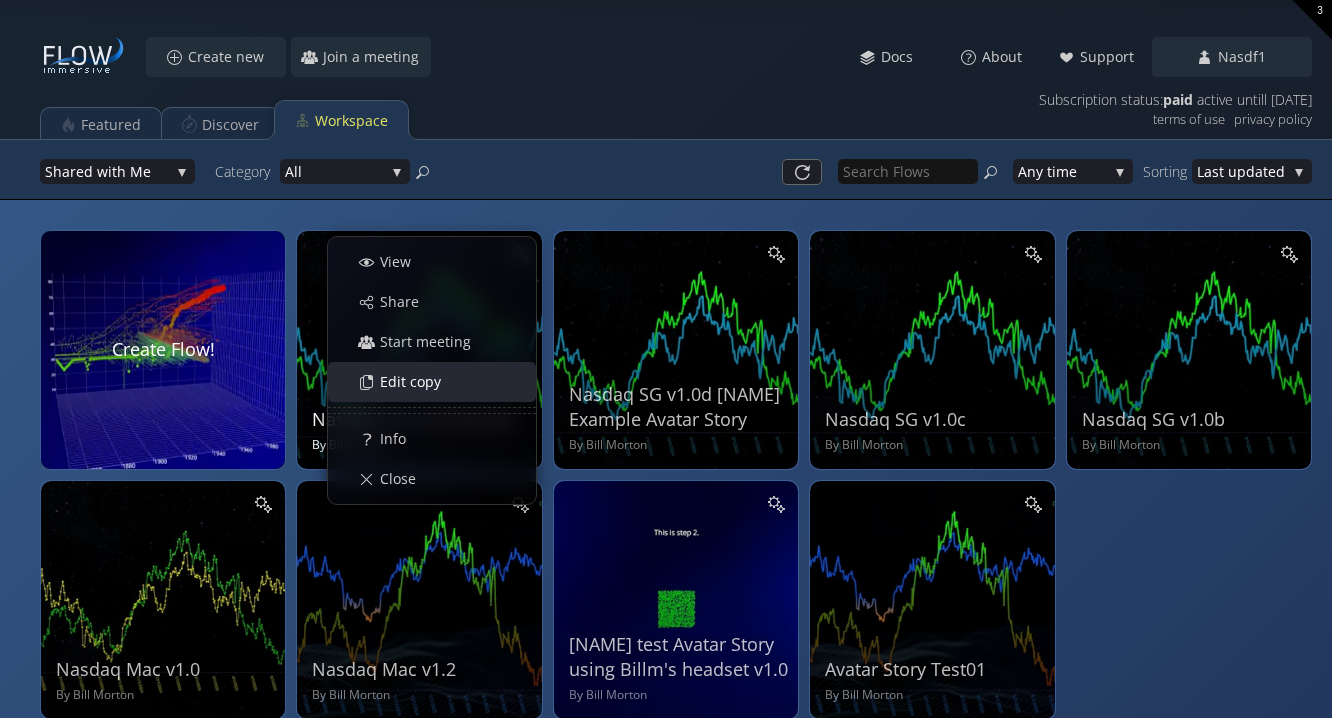 click on "Edit copy" at bounding box center (442, 382) 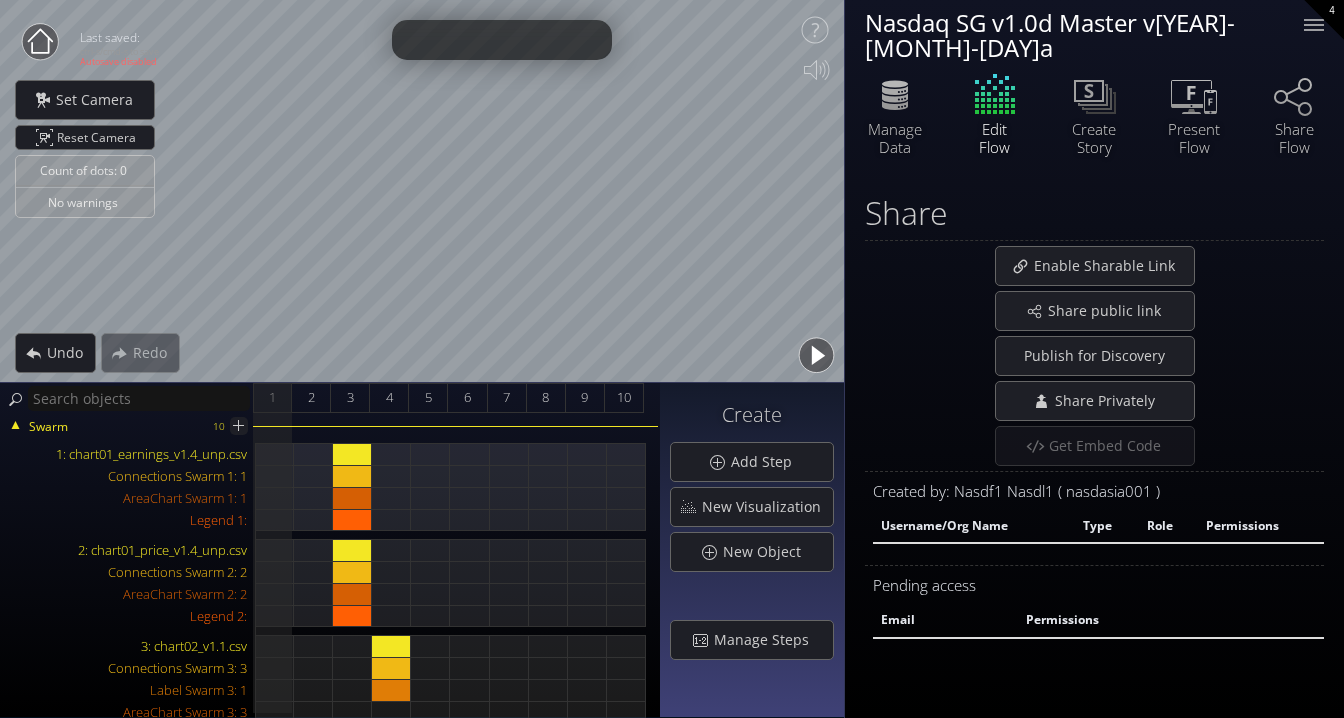 click on "Nasdaq SG v1.0d Master v[YEAR]-[MONTH]-[DAY]a" at bounding box center [1072, 35] 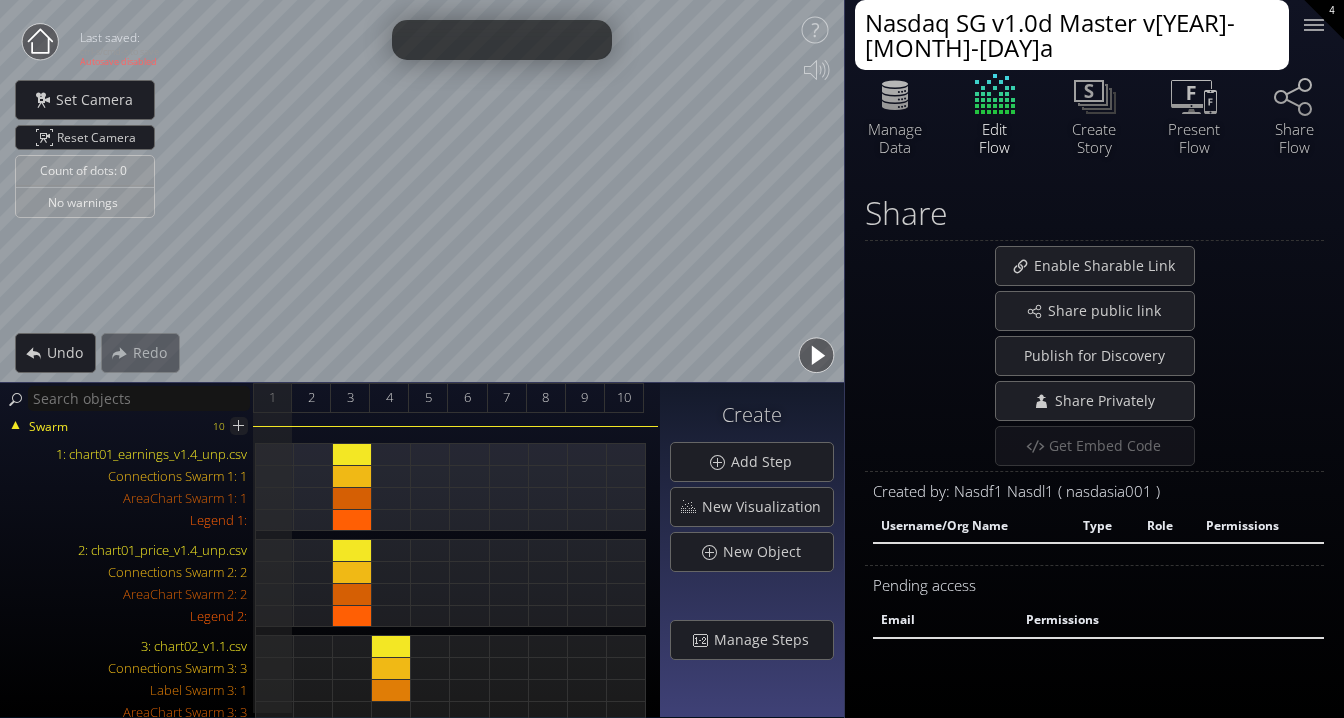 click on "Nasdaq SG v1.0d Master v[YEAR]-[MONTH]-[DAY]a" at bounding box center (1072, 35) 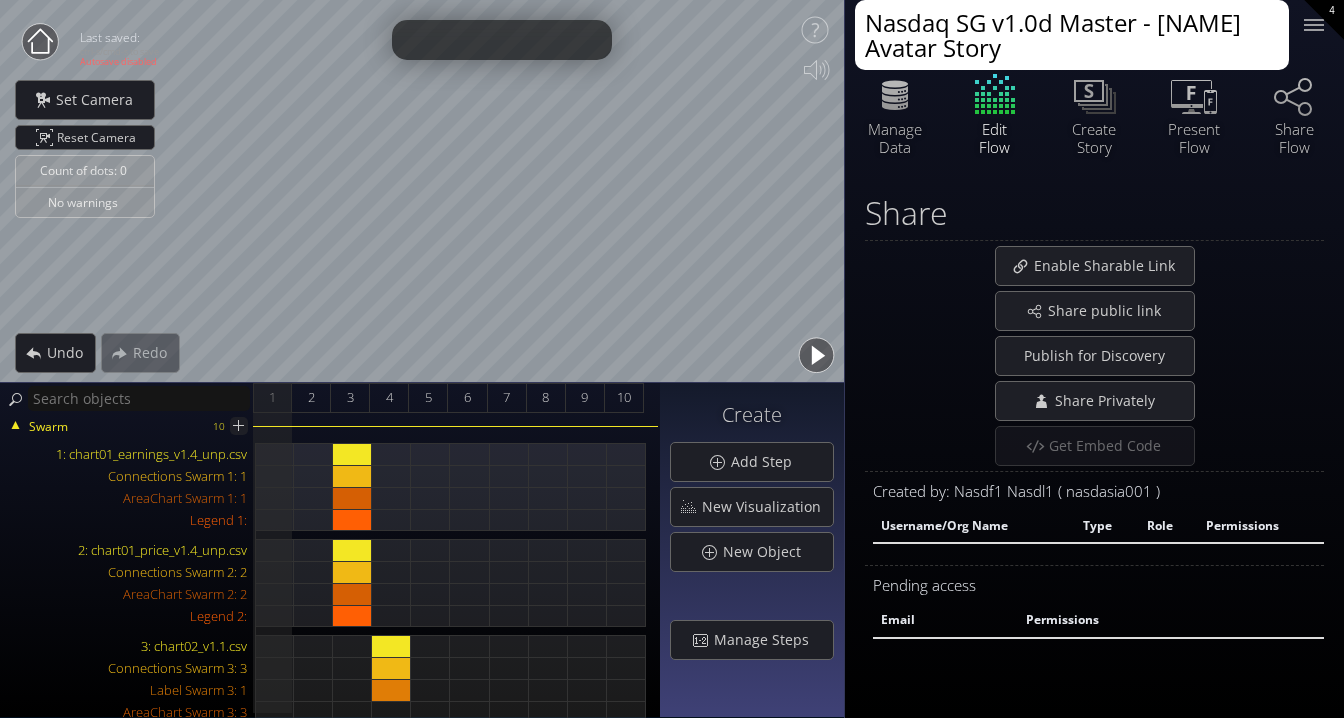 type on "Nasdaq SG v1.0d Master - [NAME] Avatar Story" 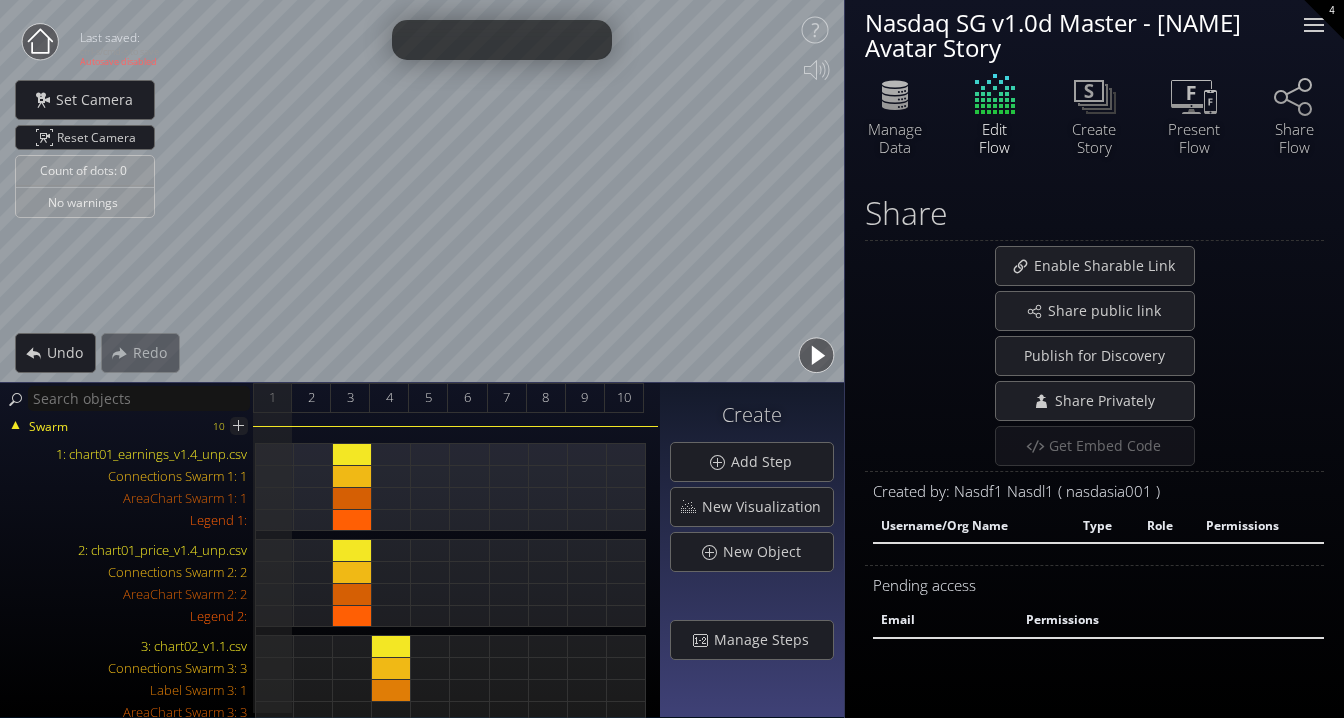 click at bounding box center [1314, 25] 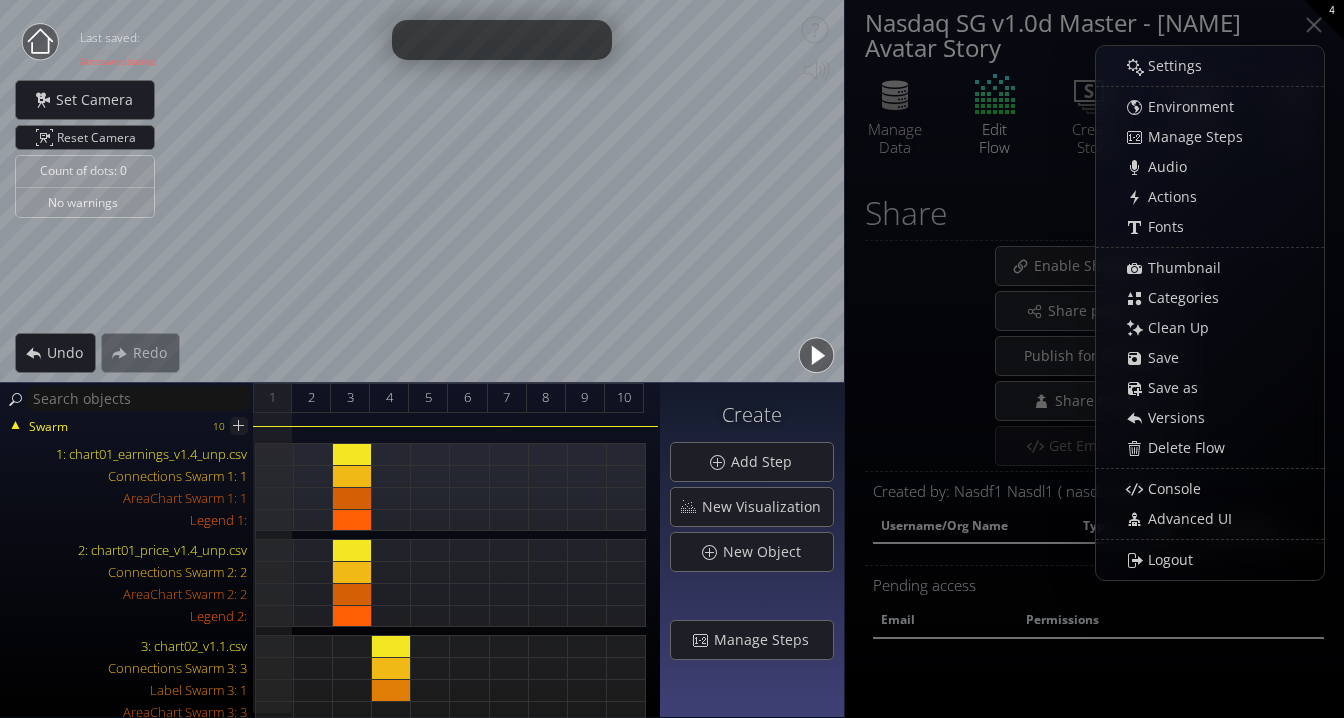 click on "Created by: Nasdf1 Nasdl1 ( nasdasia001 )
Username/Org Name
Type
Role
Permissions
Pending access
[EMAIL]
Permissions" at bounding box center (1094, 427) 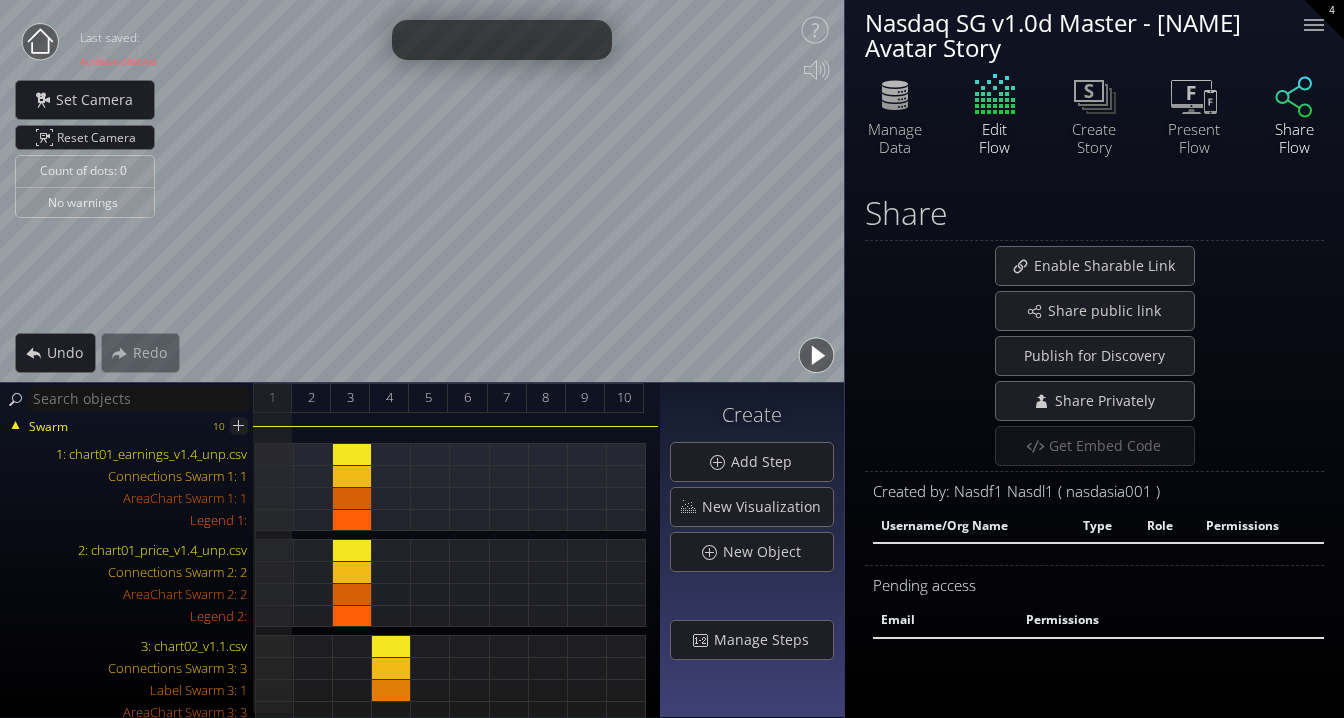 click 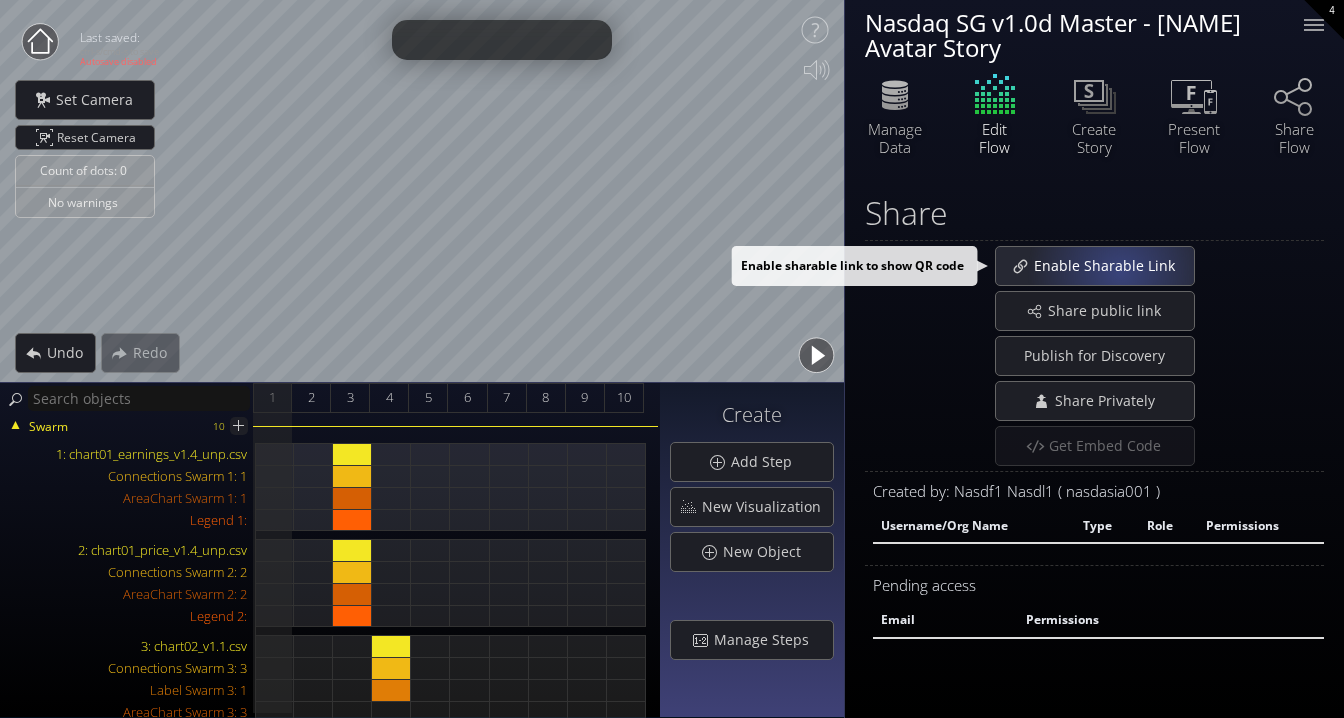 click on "Enable Sharable Link" at bounding box center (1110, 266) 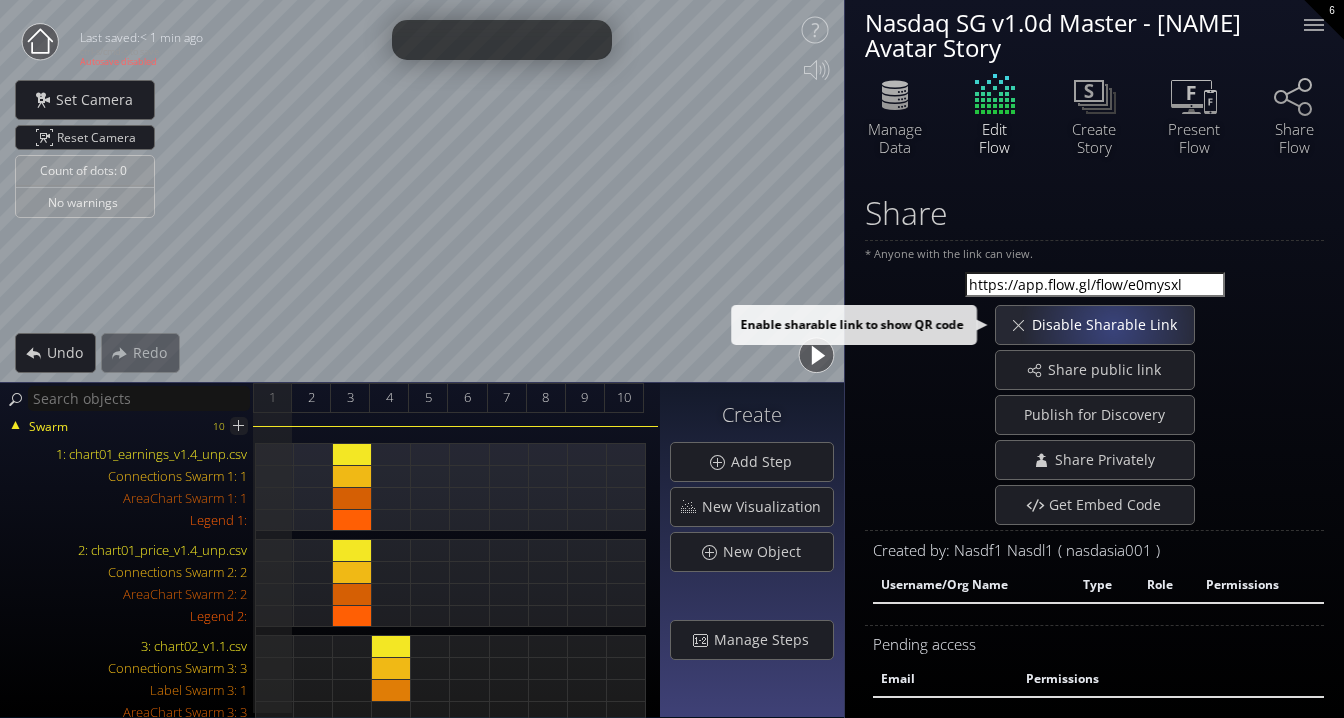 click on "Disable Sharable Link" at bounding box center (1110, 325) 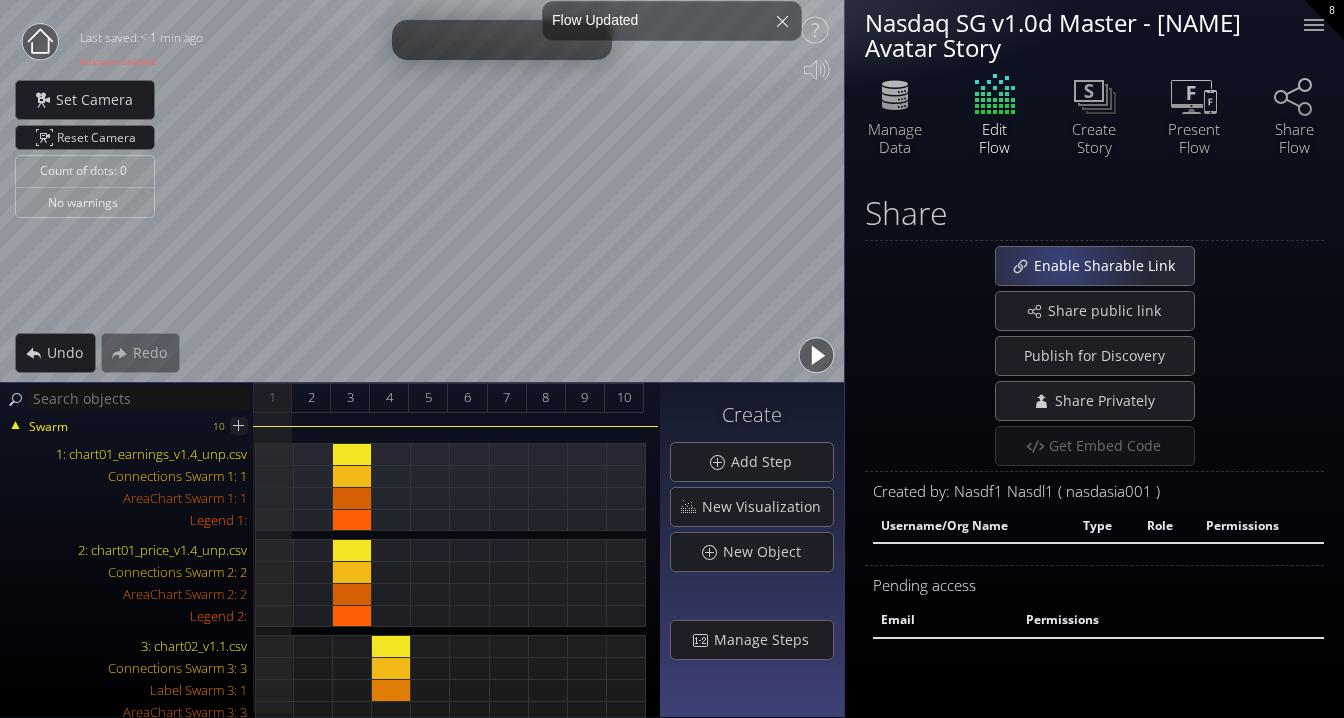click on "Enable Sharable Link" at bounding box center (1110, 266) 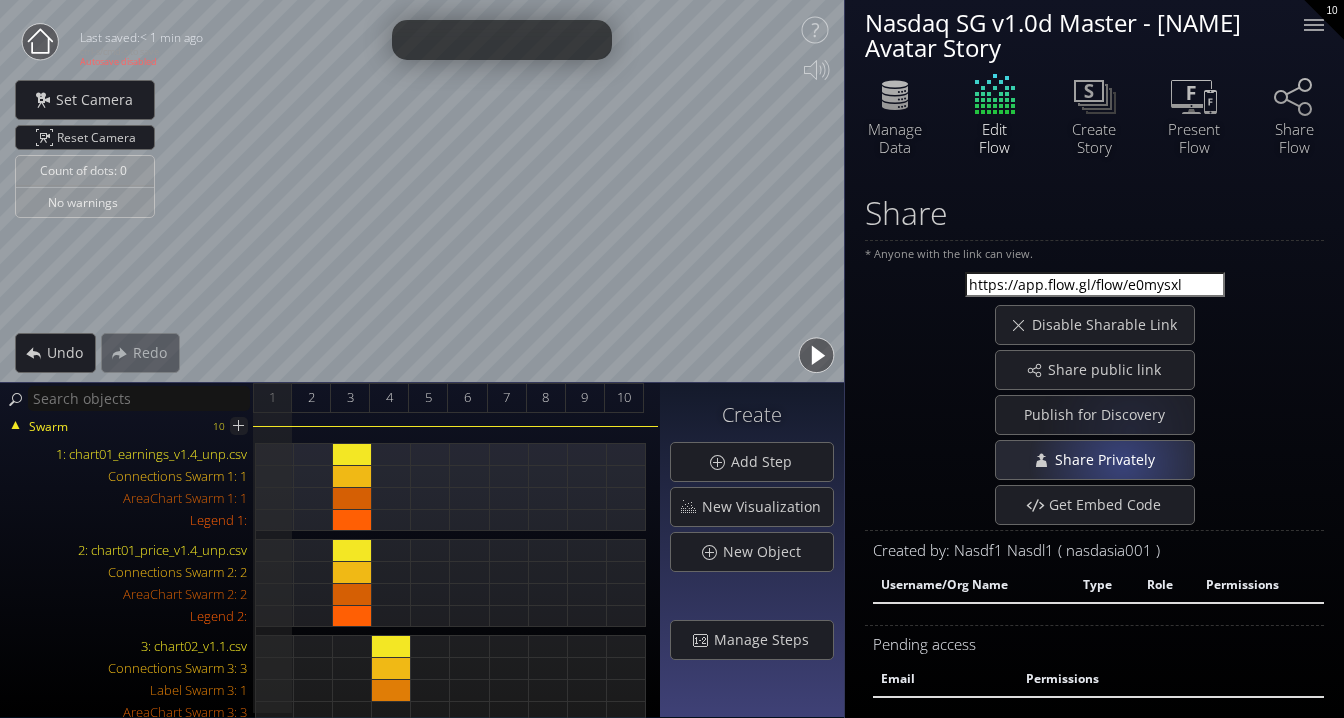 click on "Share Privately" at bounding box center (1109, 460) 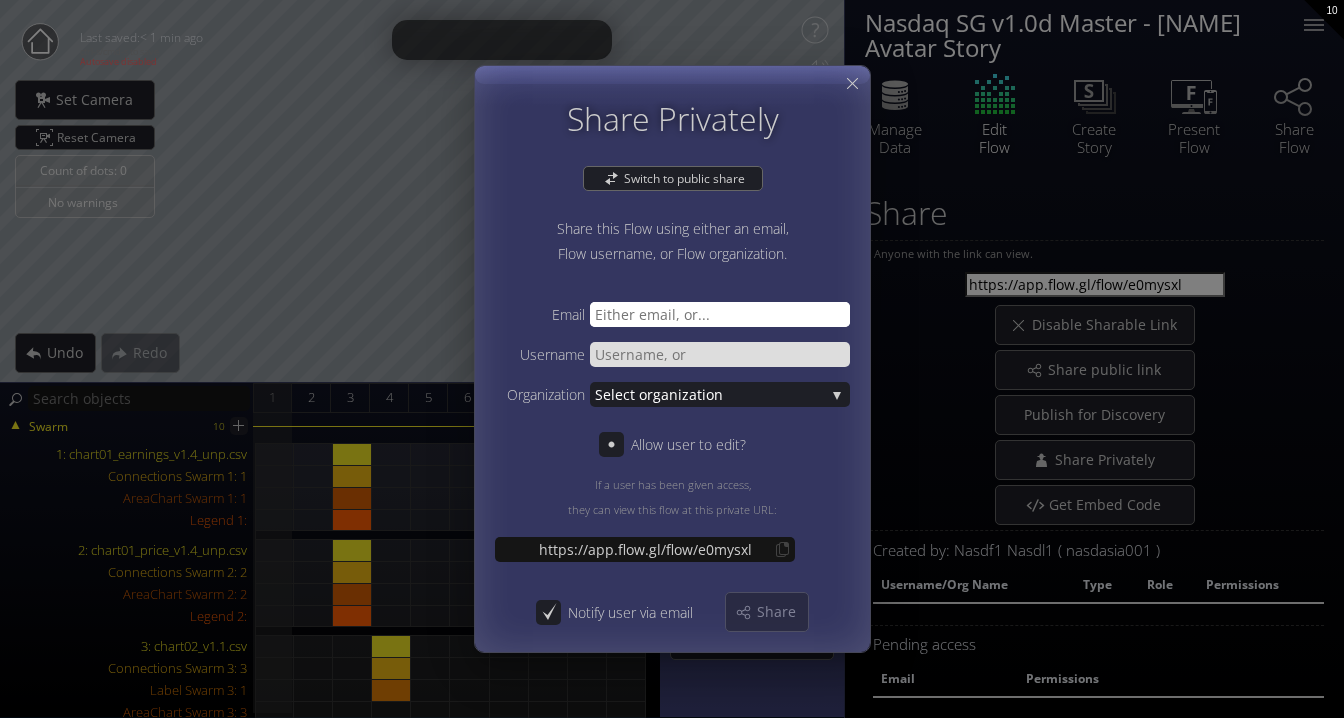 click at bounding box center (720, 314) 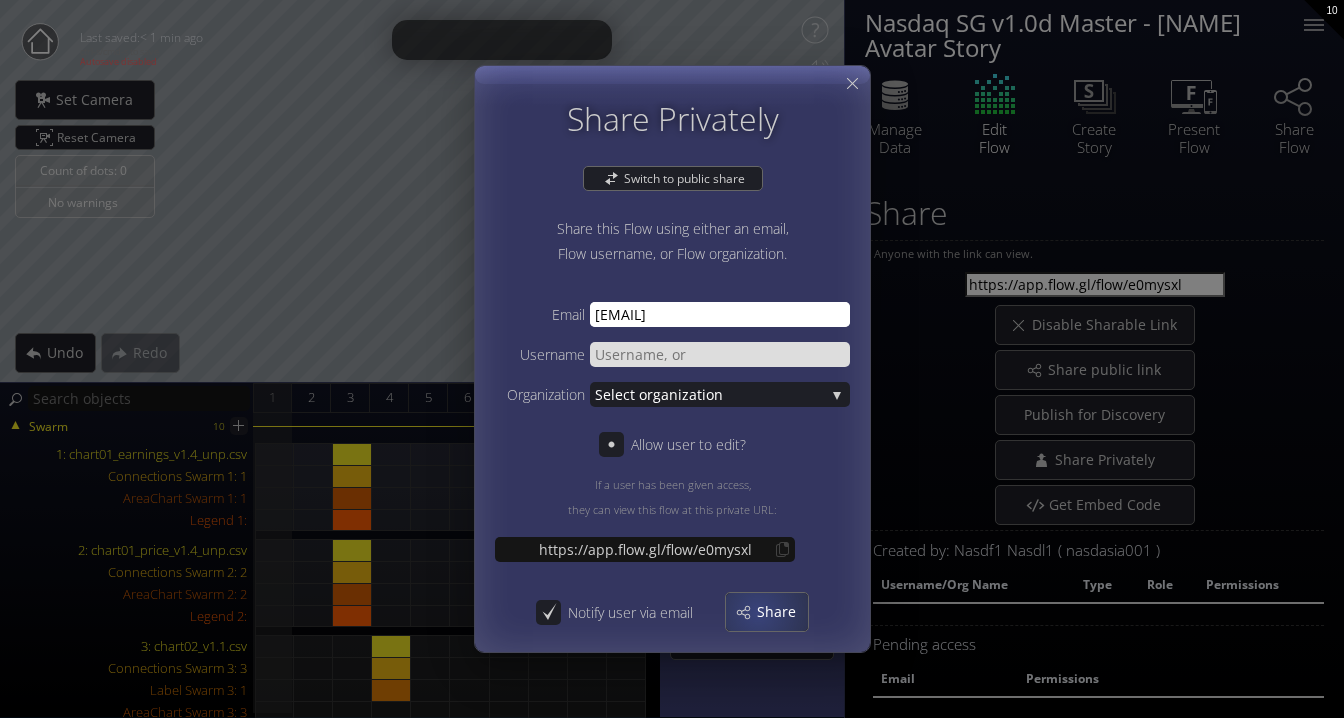 type on "[EMAIL]" 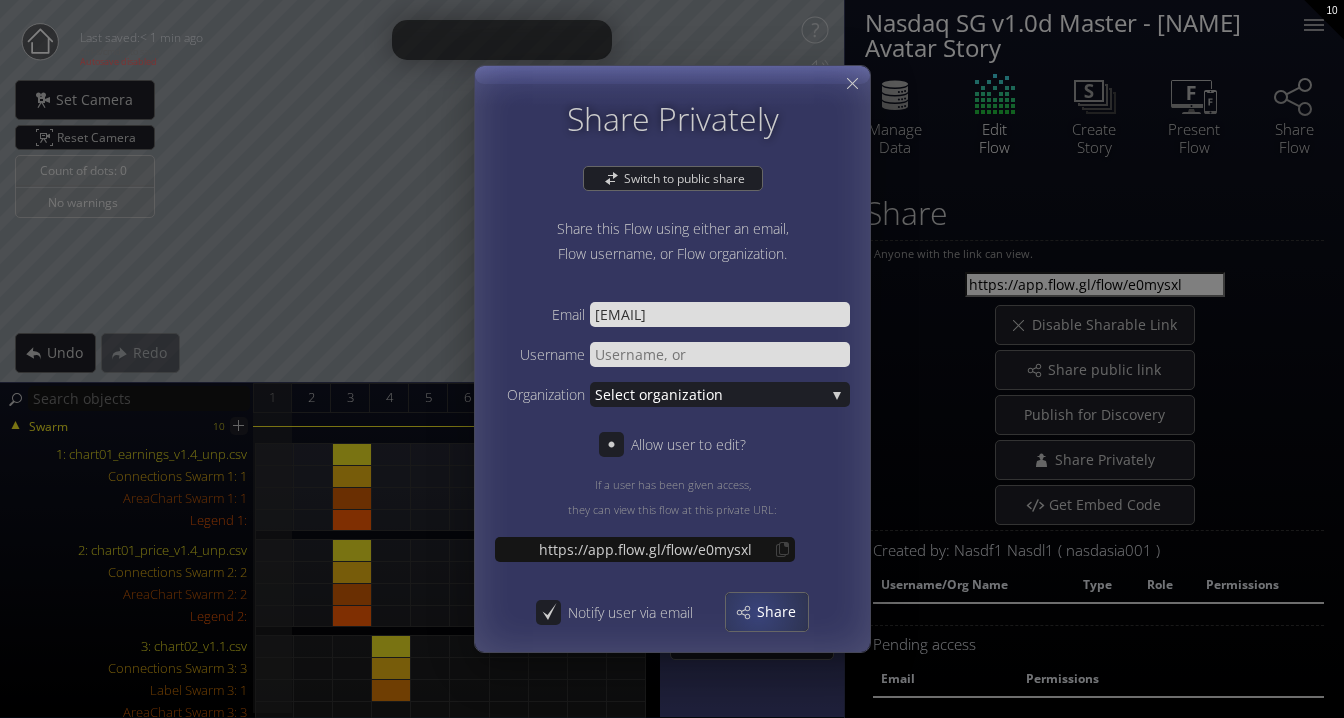 click on "Share" at bounding box center [782, 612] 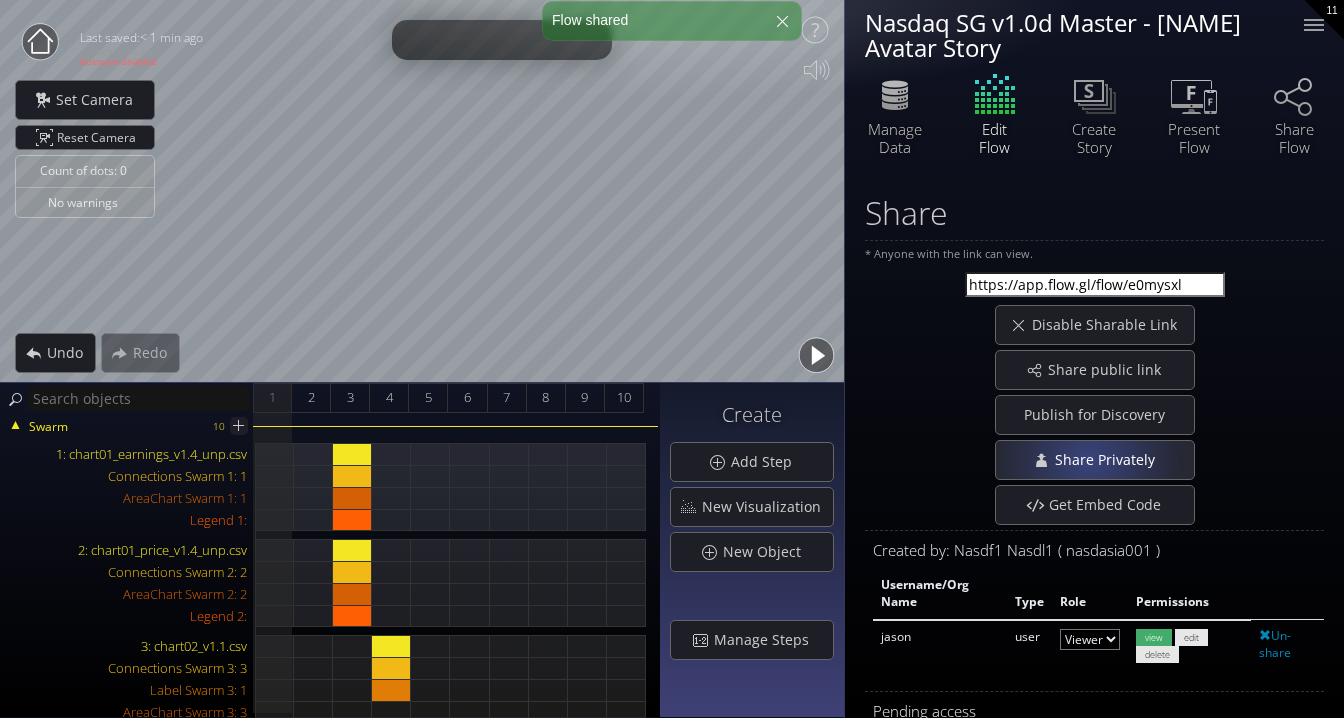 click on "Share Privately" at bounding box center (1109, 460) 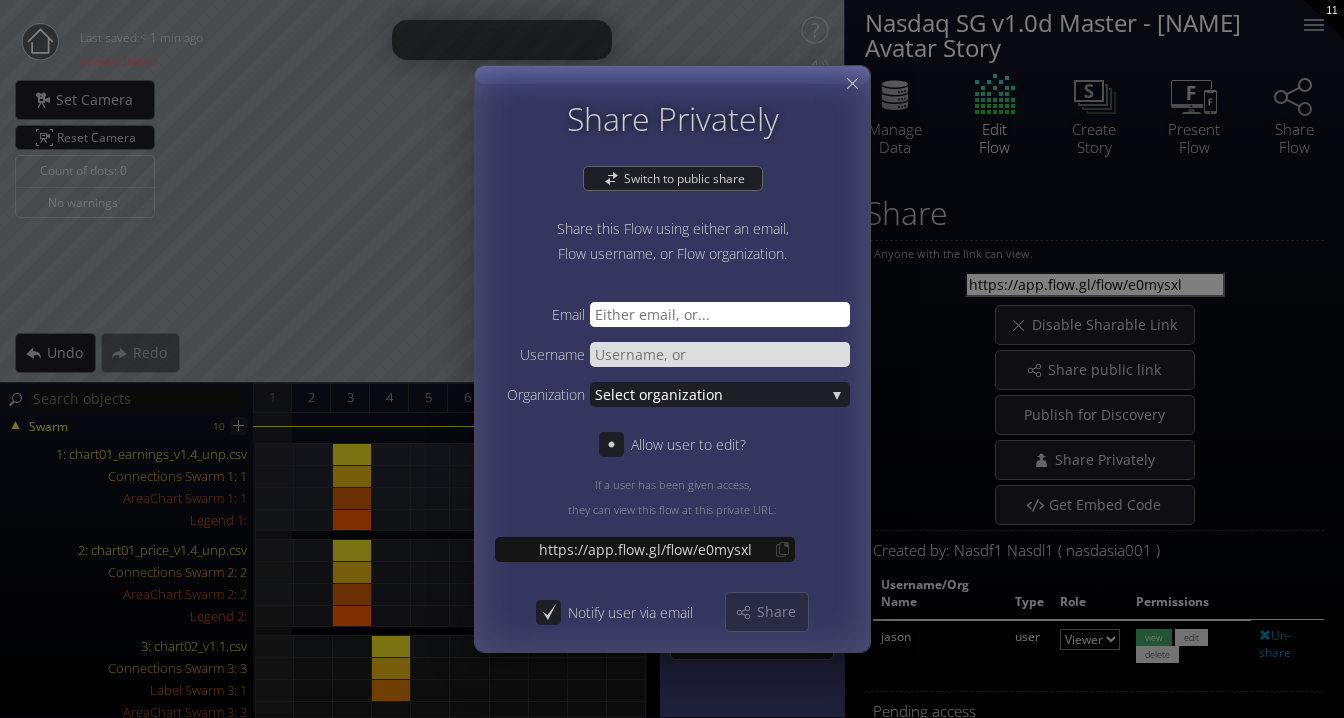 click at bounding box center (720, 314) 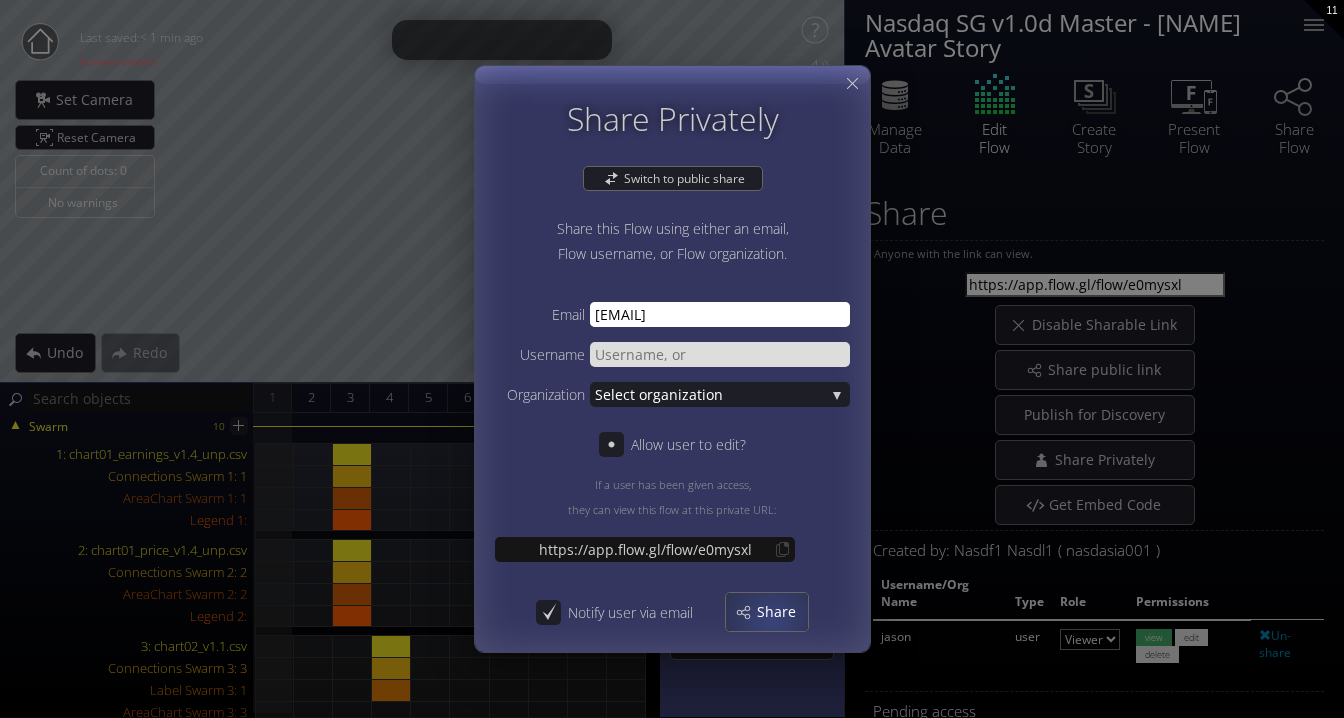type on "[EMAIL]" 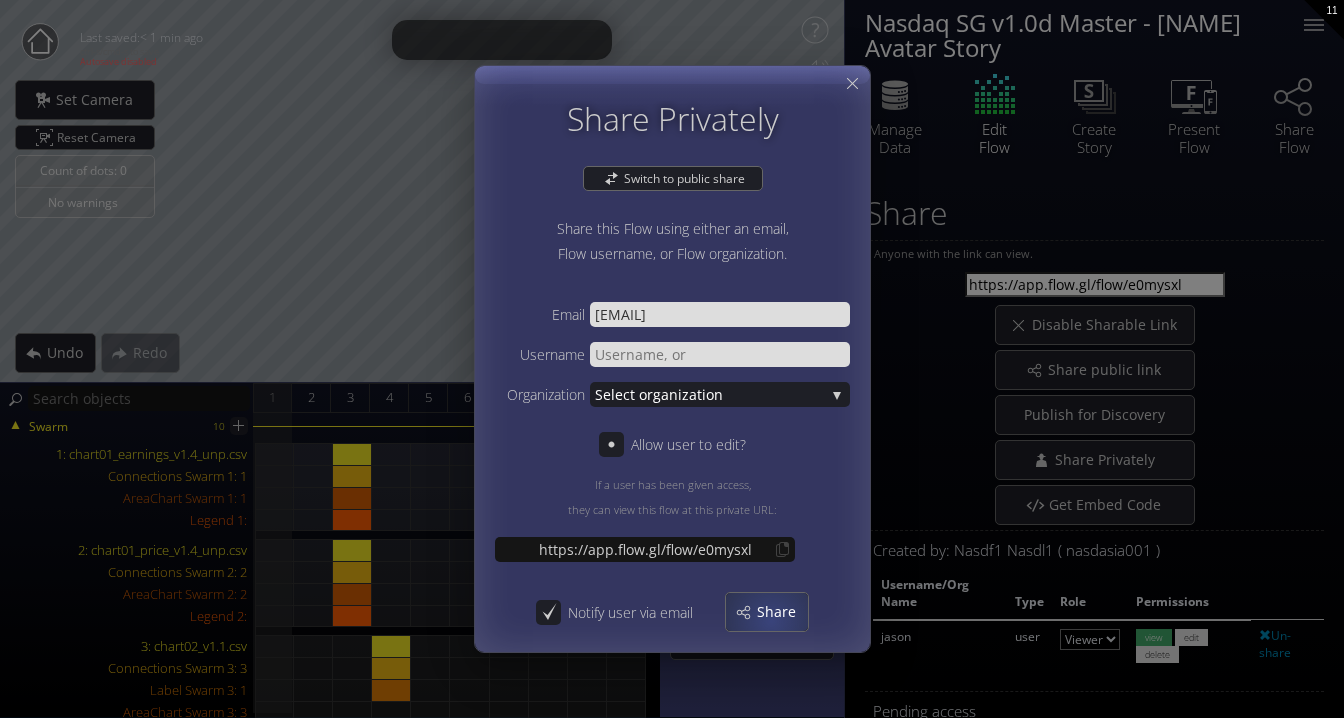 click on "Share" at bounding box center [782, 612] 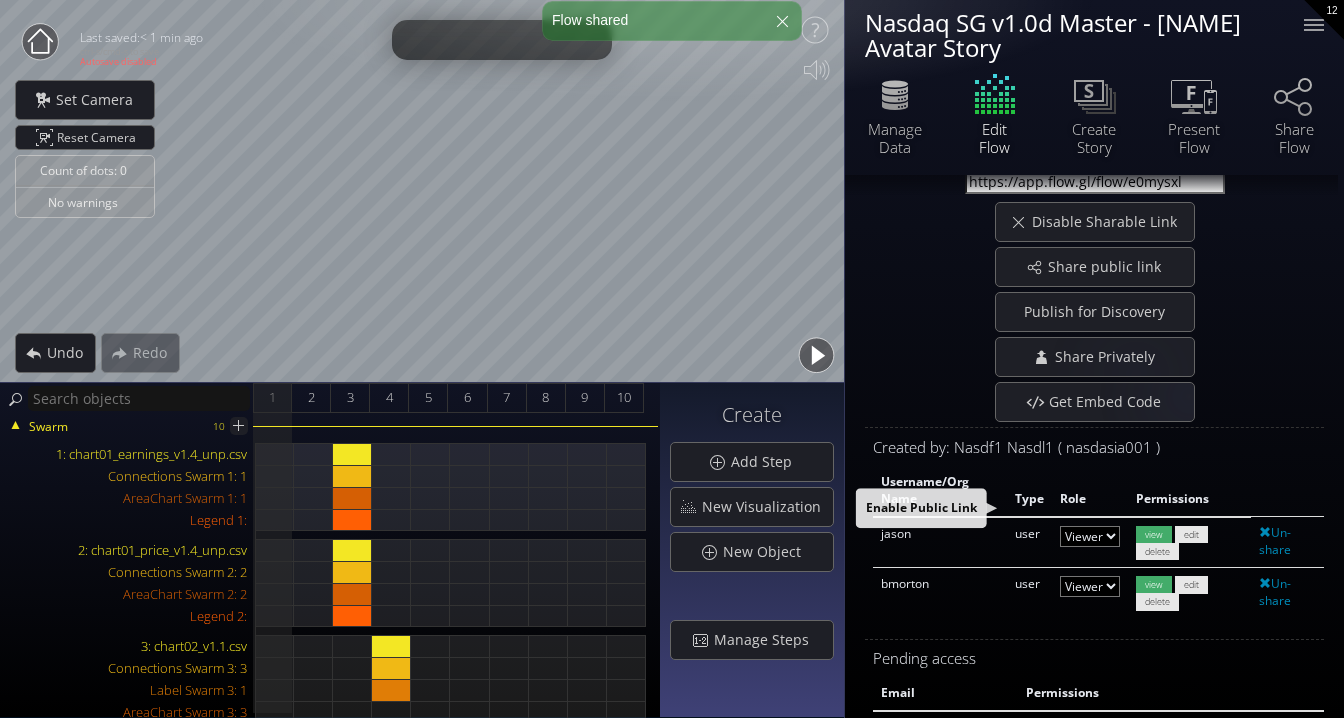 scroll, scrollTop: 138, scrollLeft: 0, axis: vertical 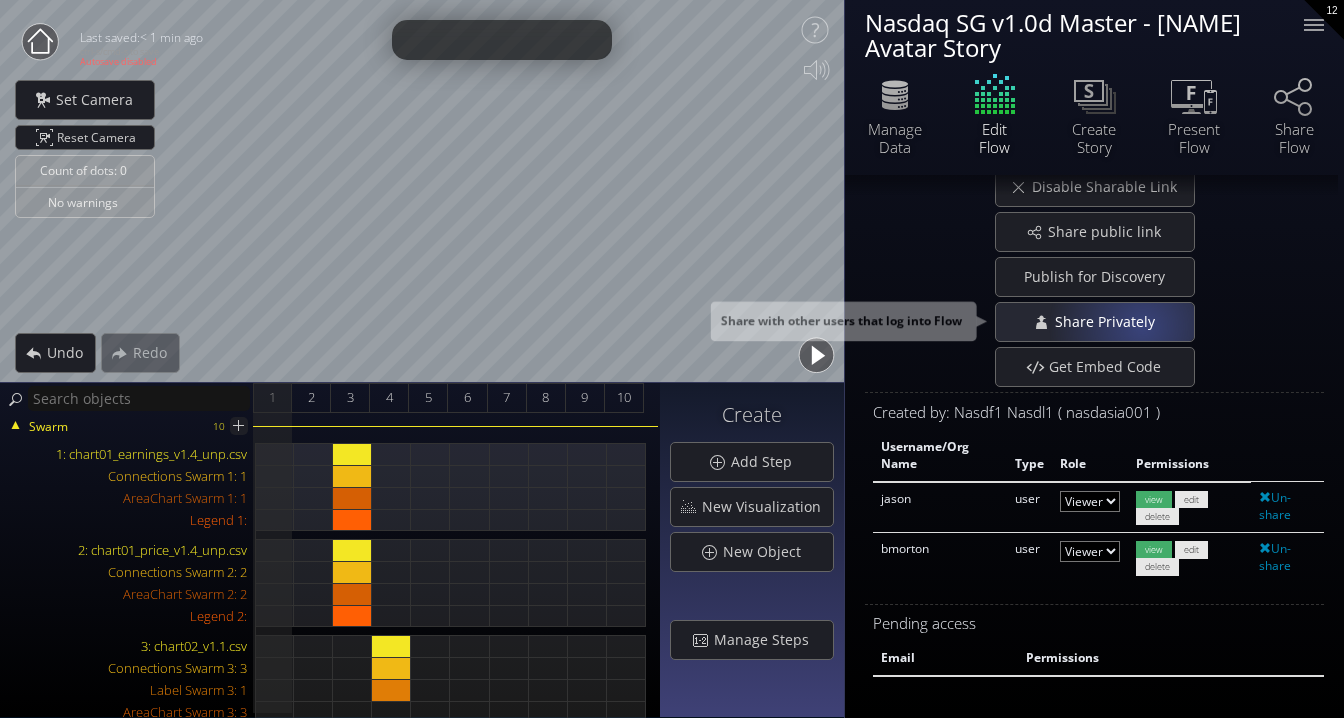 click on "Share Privately" at bounding box center [1109, 322] 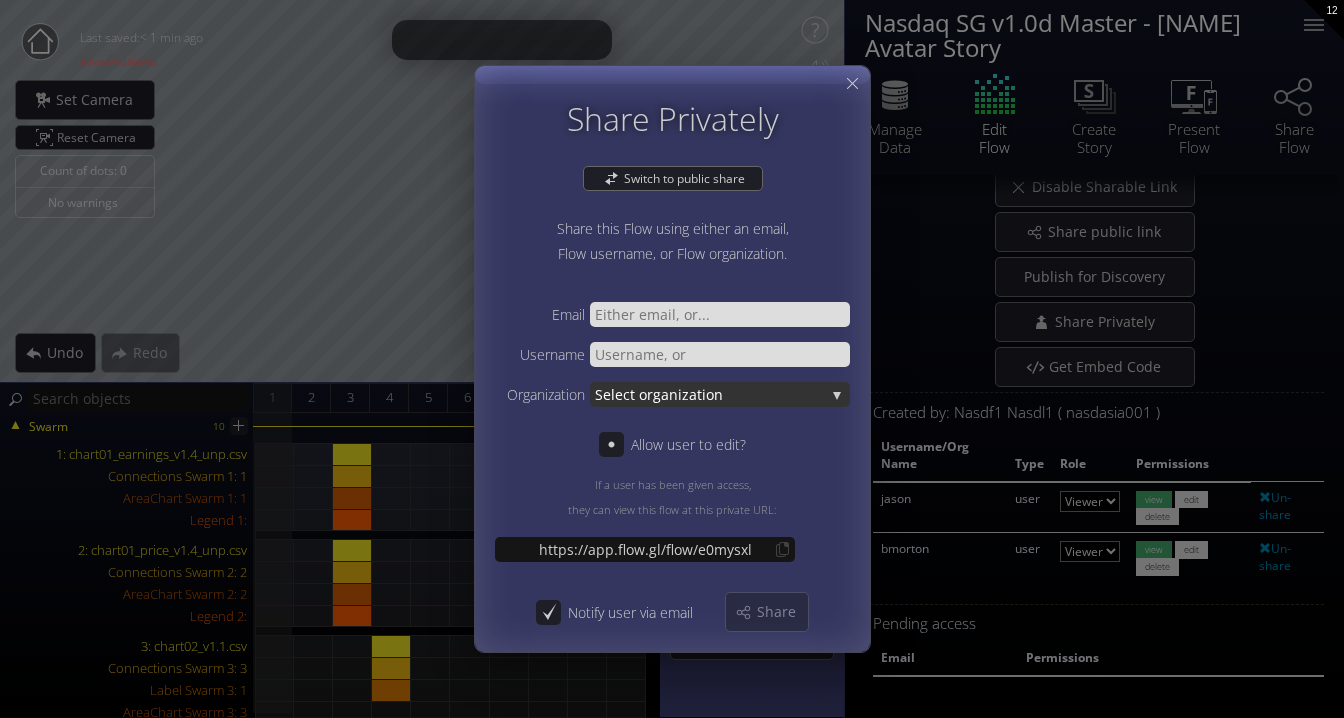 click on "ganization" at bounding box center (739, 394) 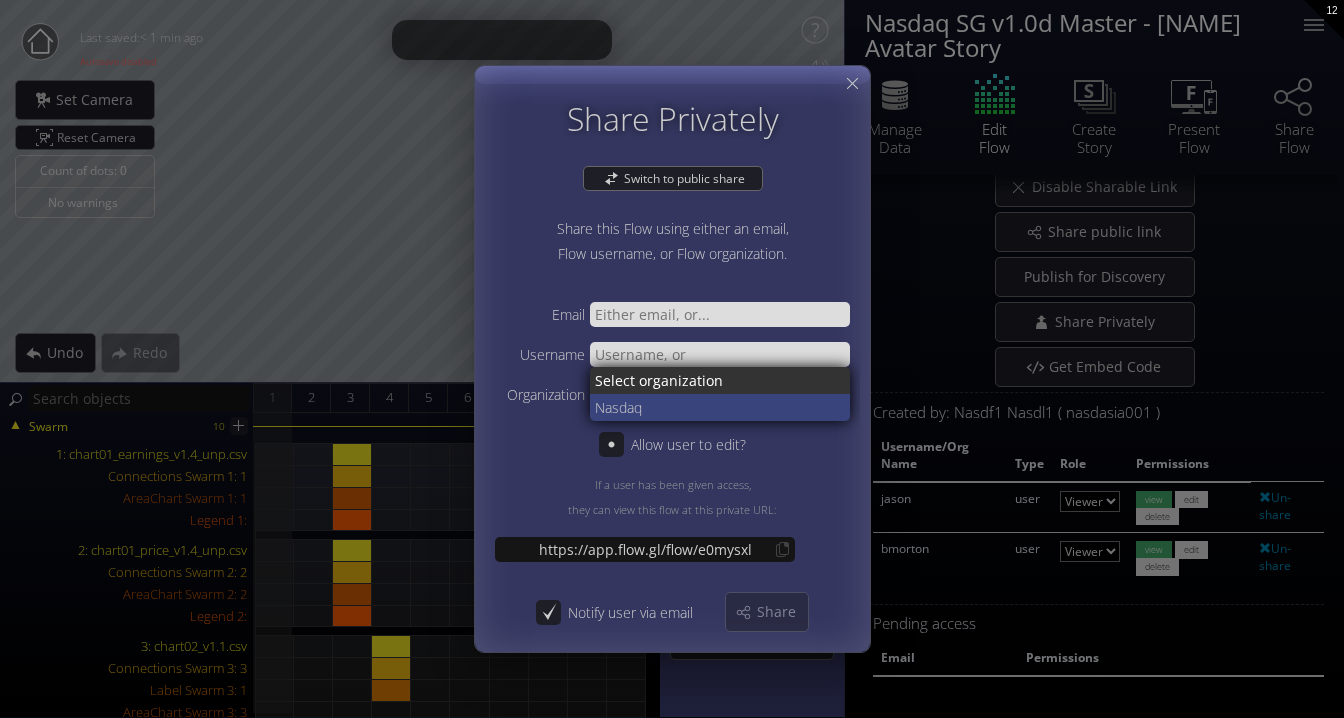 click on "sdaq" at bounding box center [723, 407] 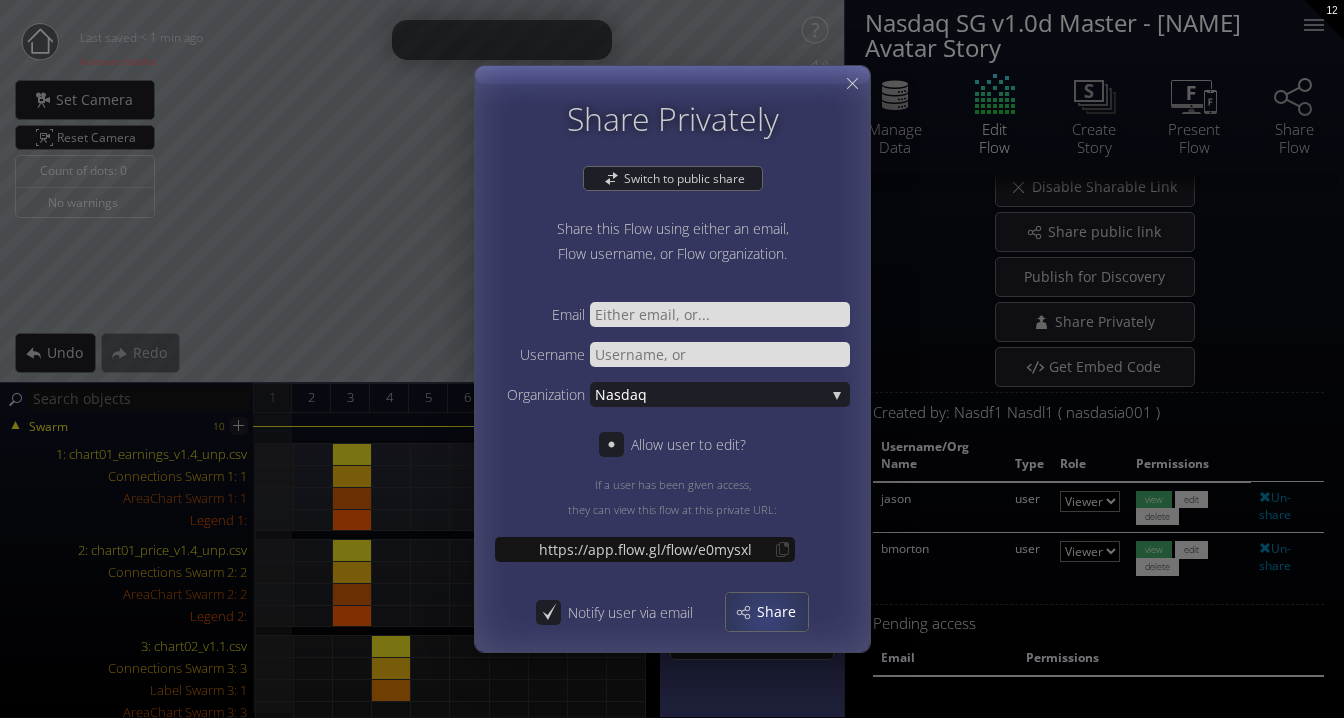 click on "Share" at bounding box center (782, 612) 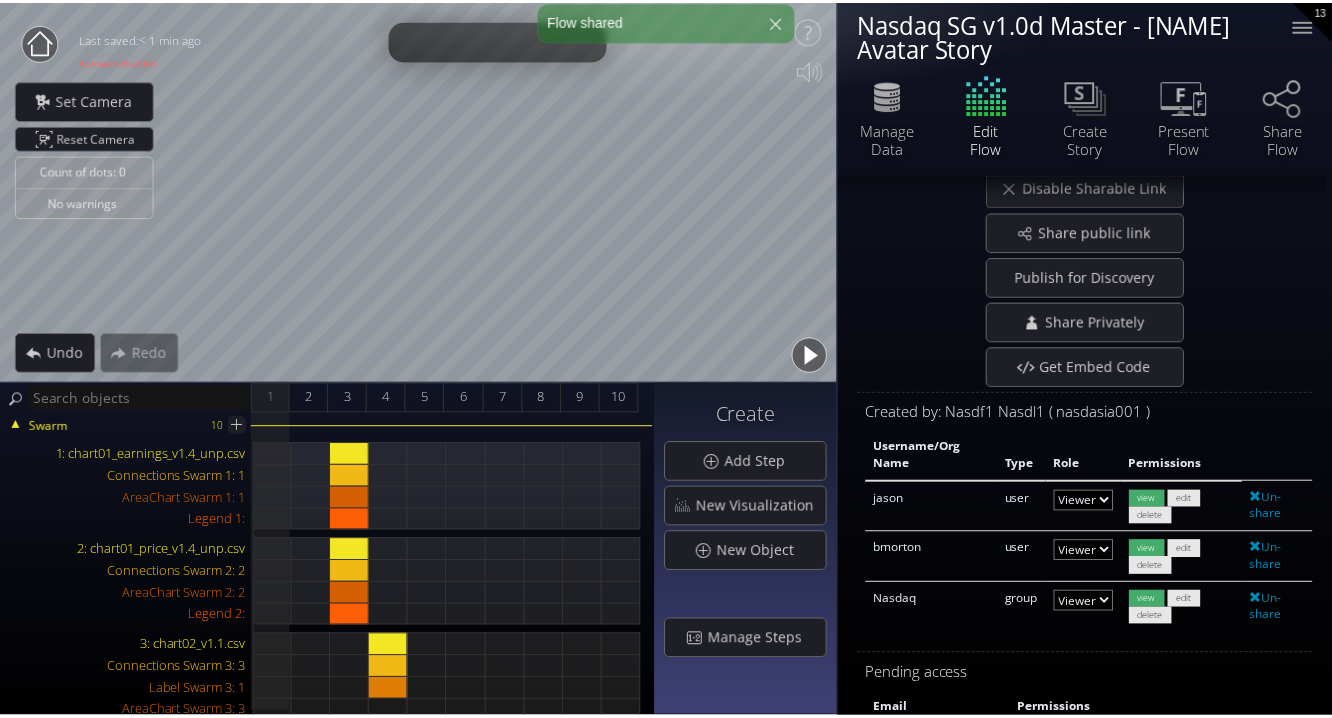scroll, scrollTop: 0, scrollLeft: 0, axis: both 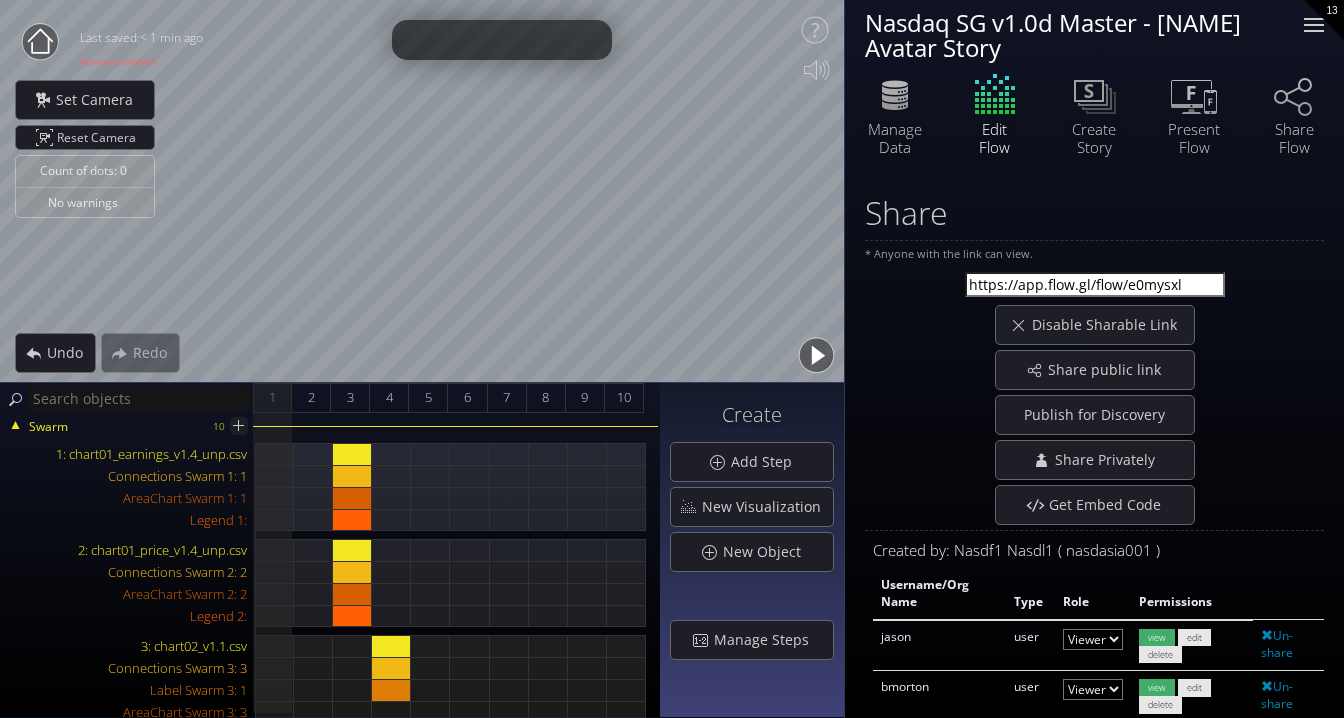 click at bounding box center (1314, 25) 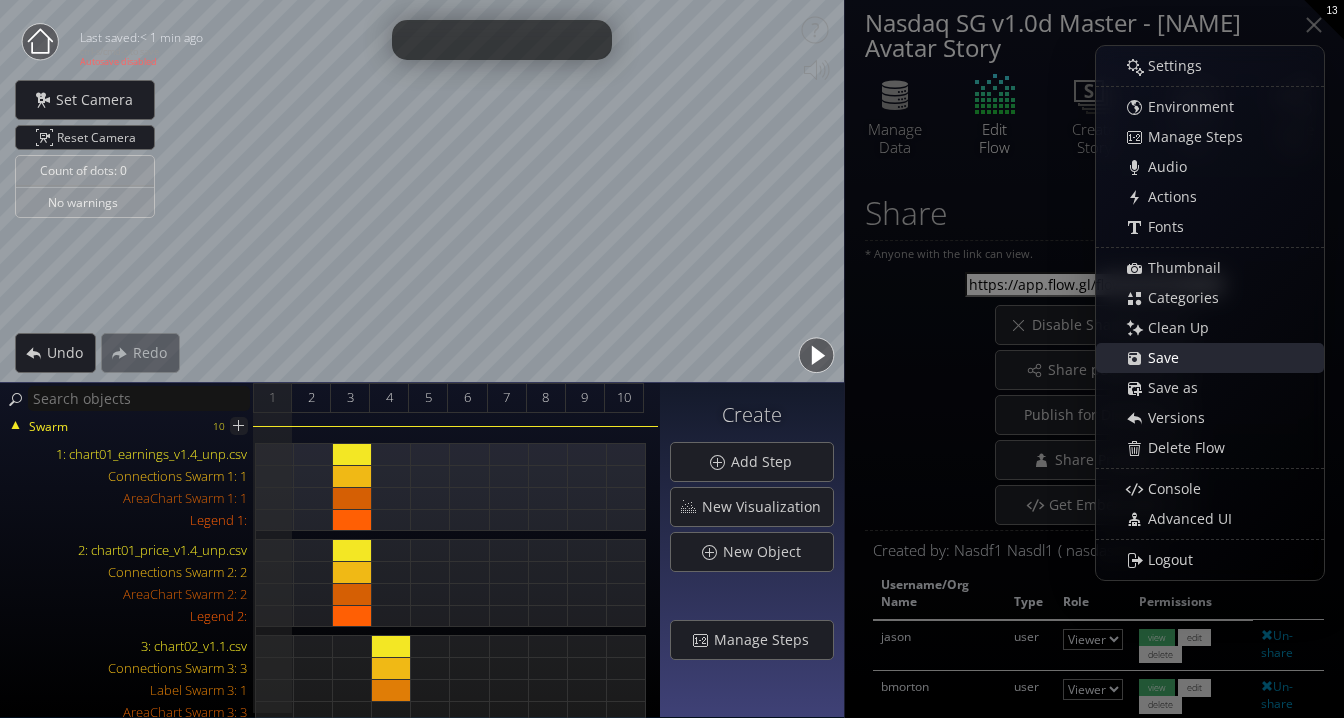 click on "Save" at bounding box center (1220, 358) 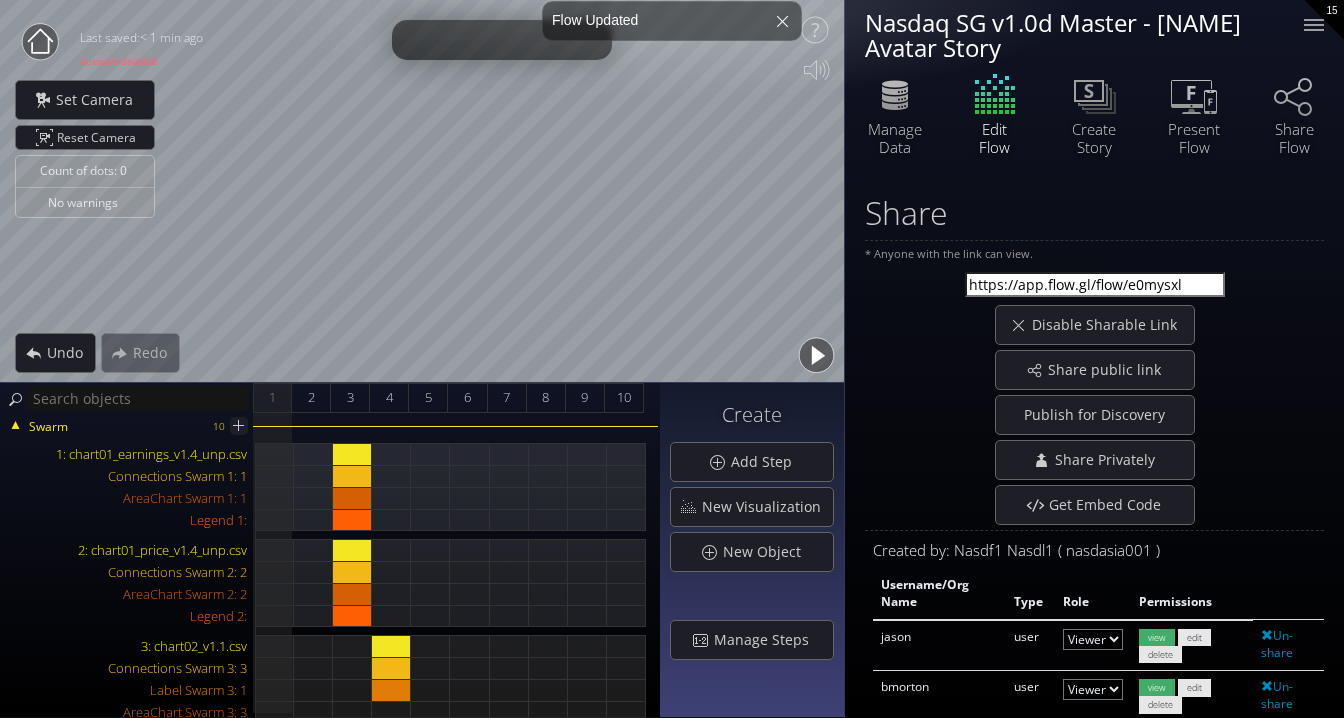 click 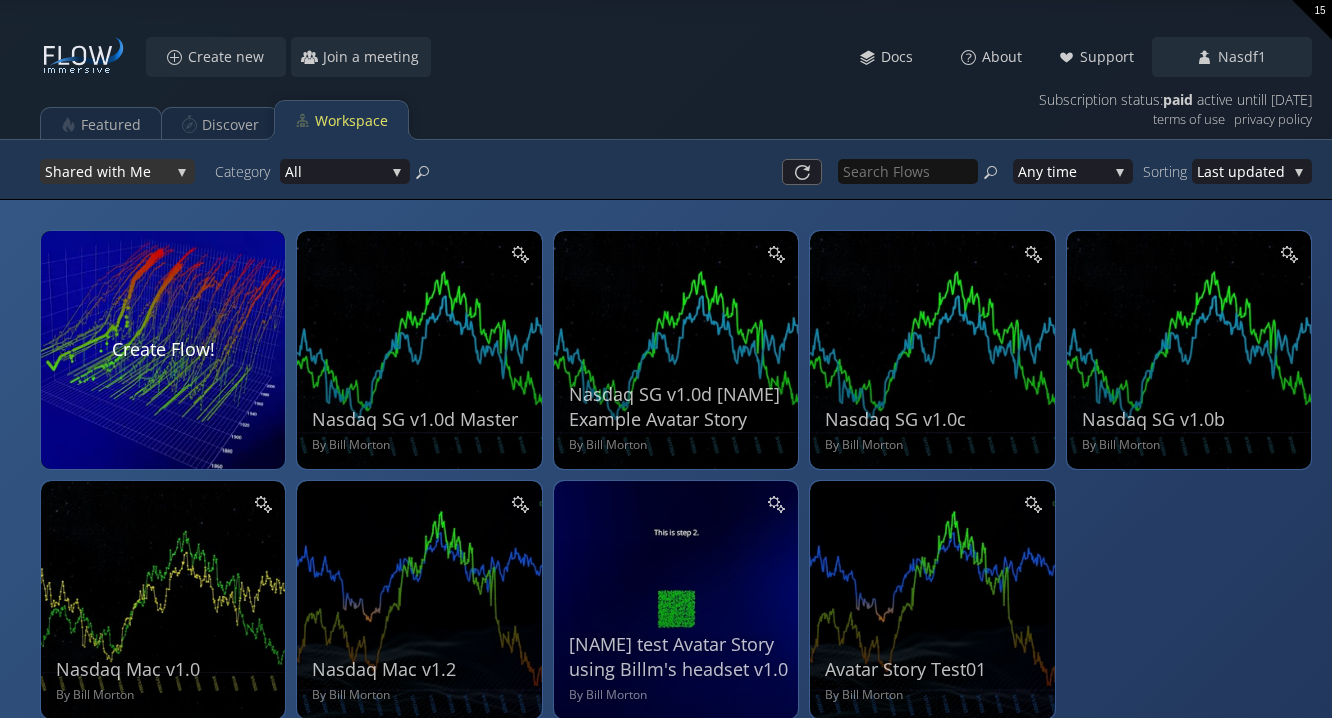 click on "Shar   ed with Me" at bounding box center [117, 171] 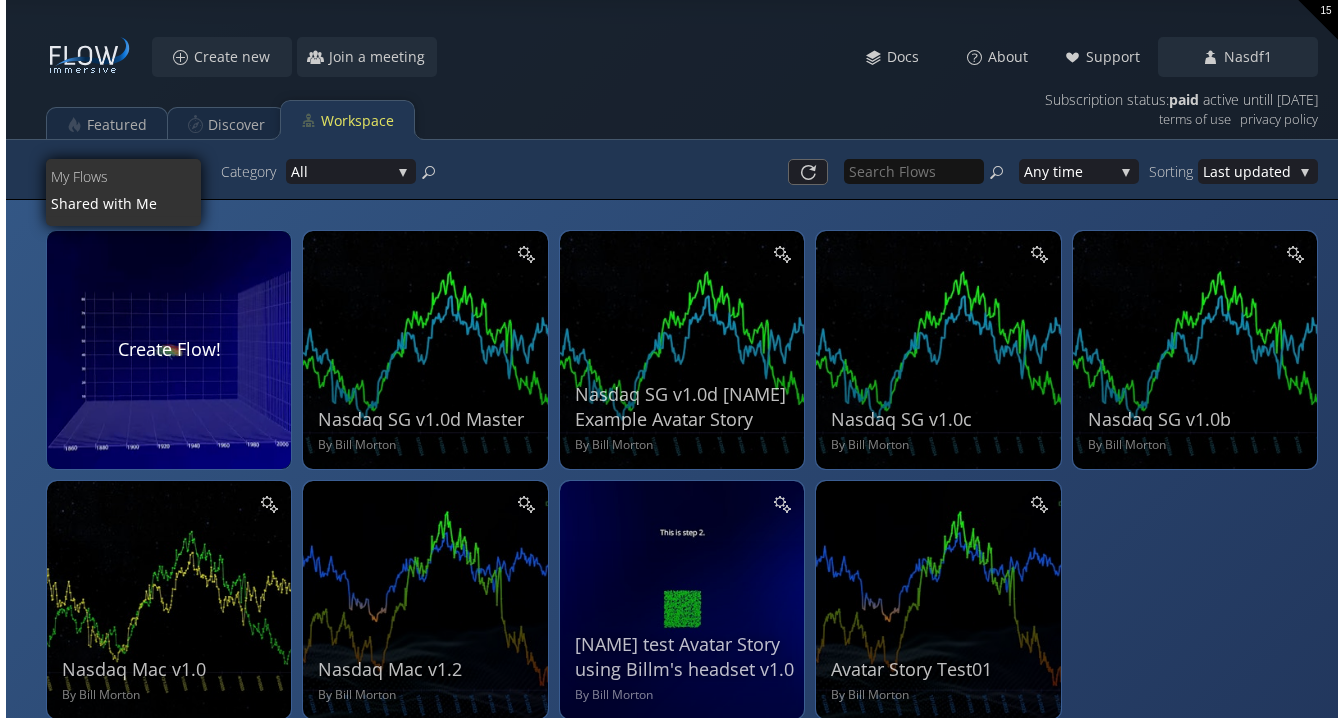 scroll, scrollTop: 0, scrollLeft: 0, axis: both 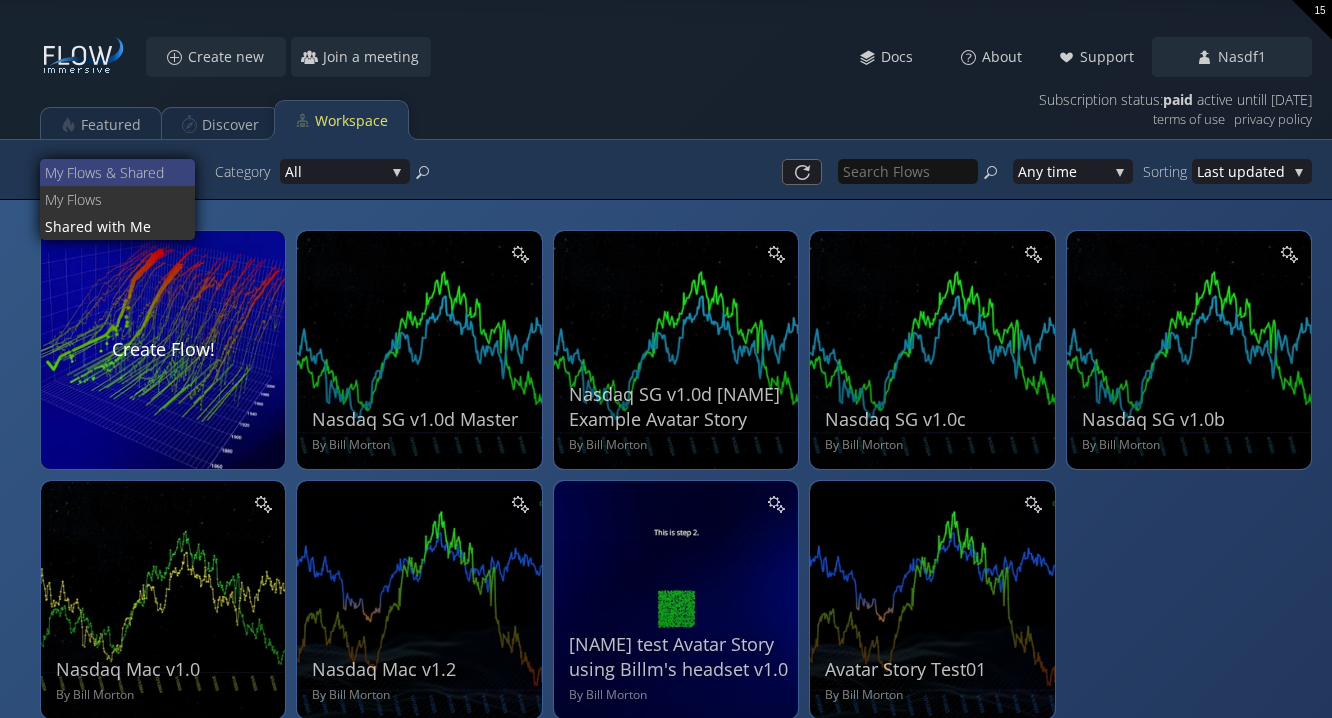 click on "s & Shared" at bounding box center [137, 172] 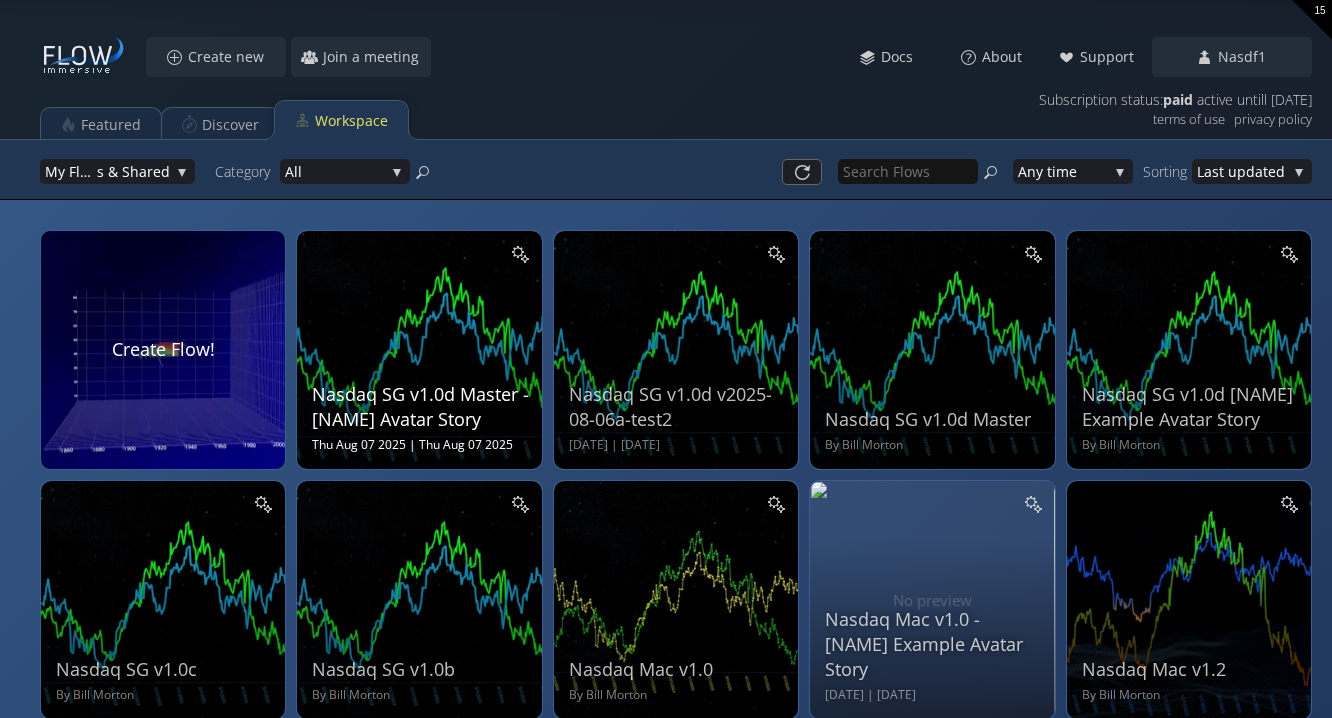 click on "Nasdaq SG v1.0d Master - [NAME] Avatar Story
[DATE] | [DATE]" at bounding box center (421, 347) 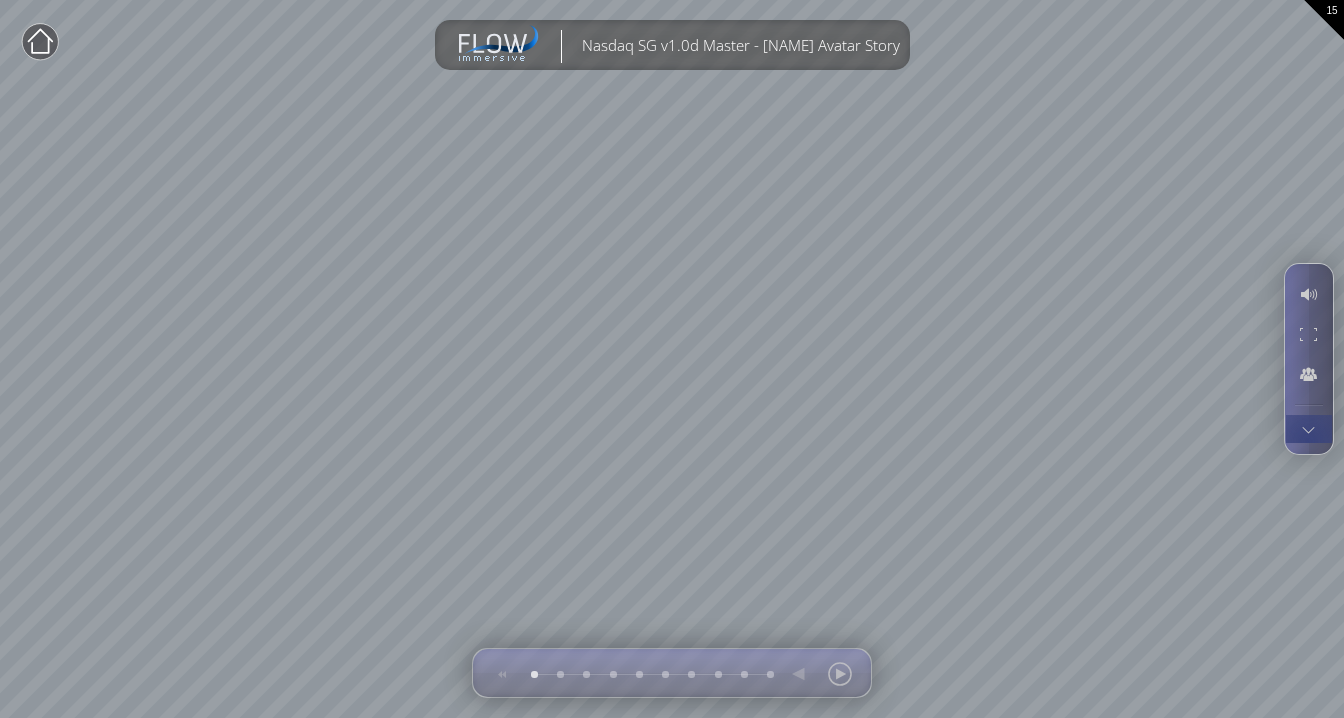 click at bounding box center [1309, 429] 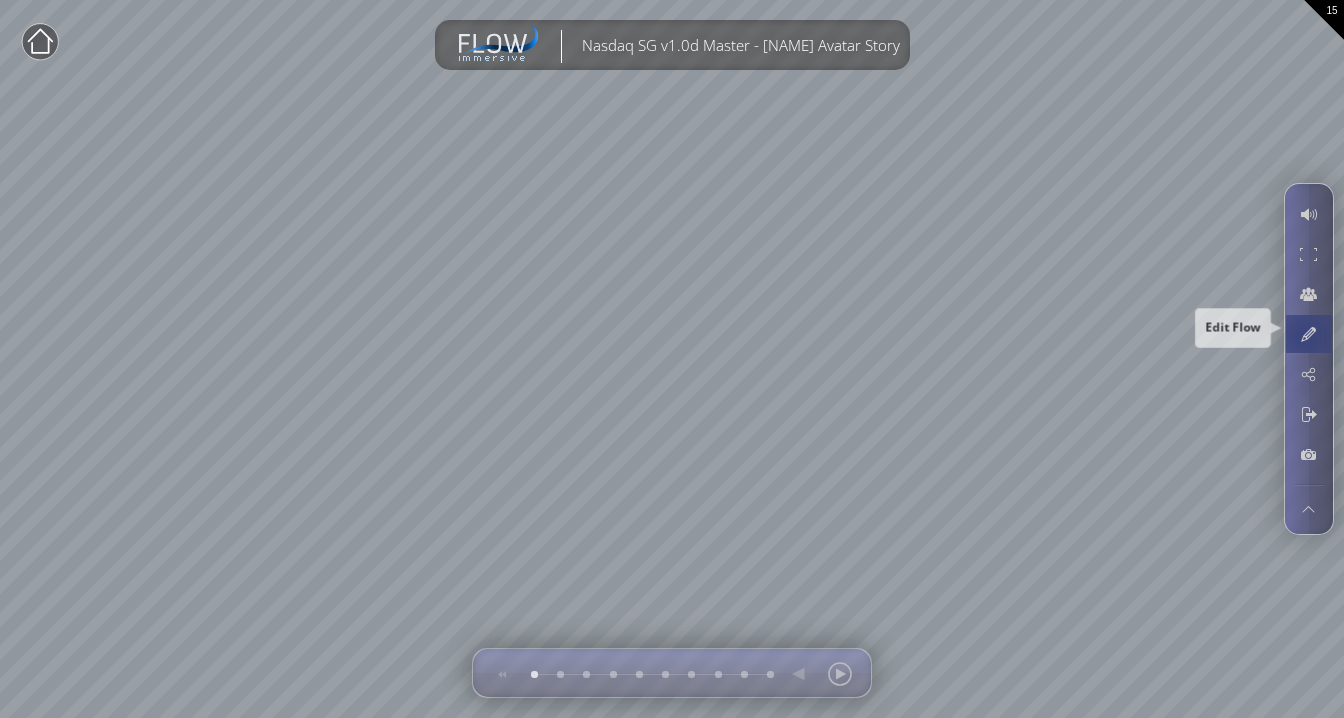 click at bounding box center [1308, 334] 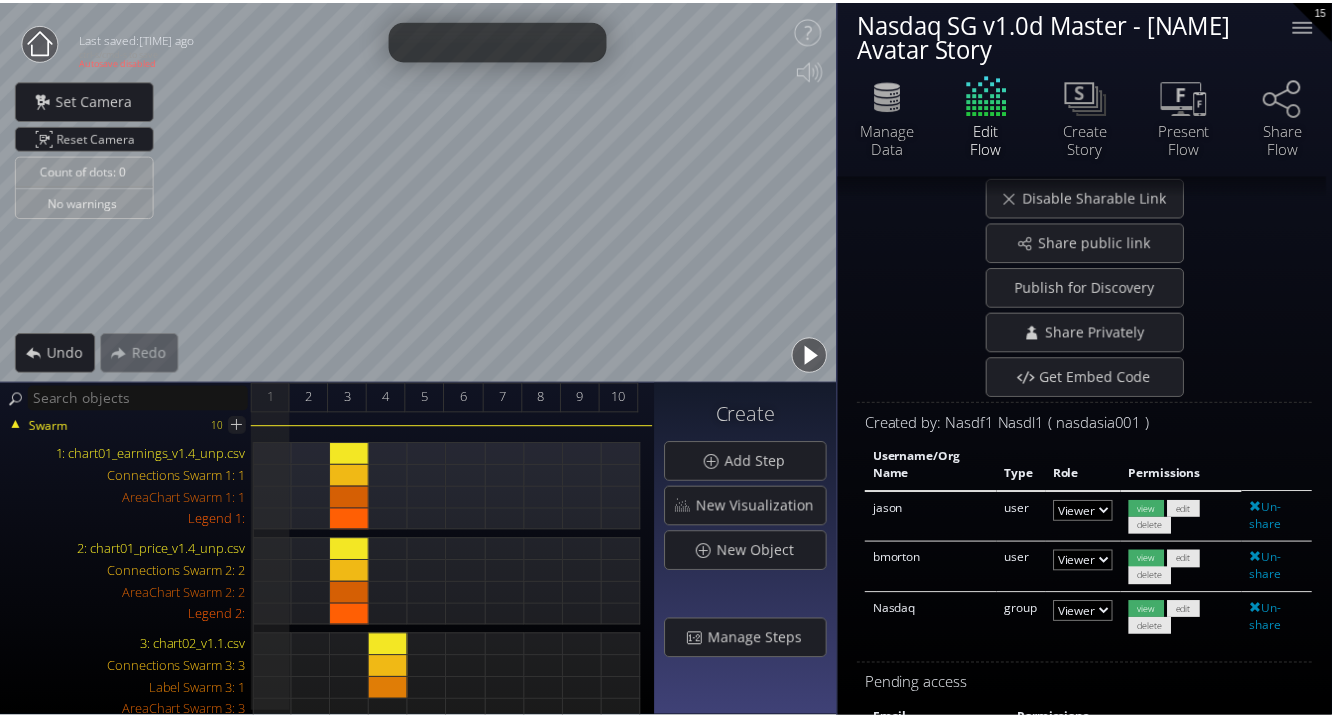 scroll, scrollTop: 188, scrollLeft: 0, axis: vertical 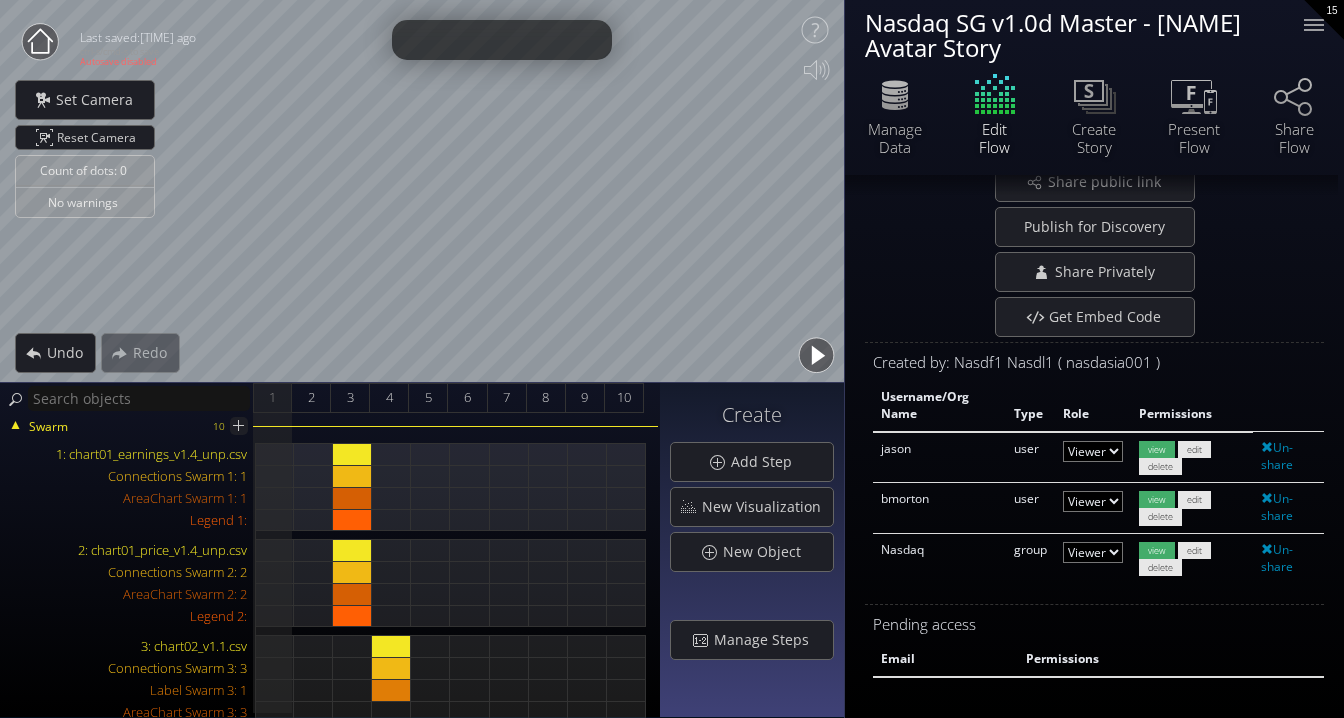 click 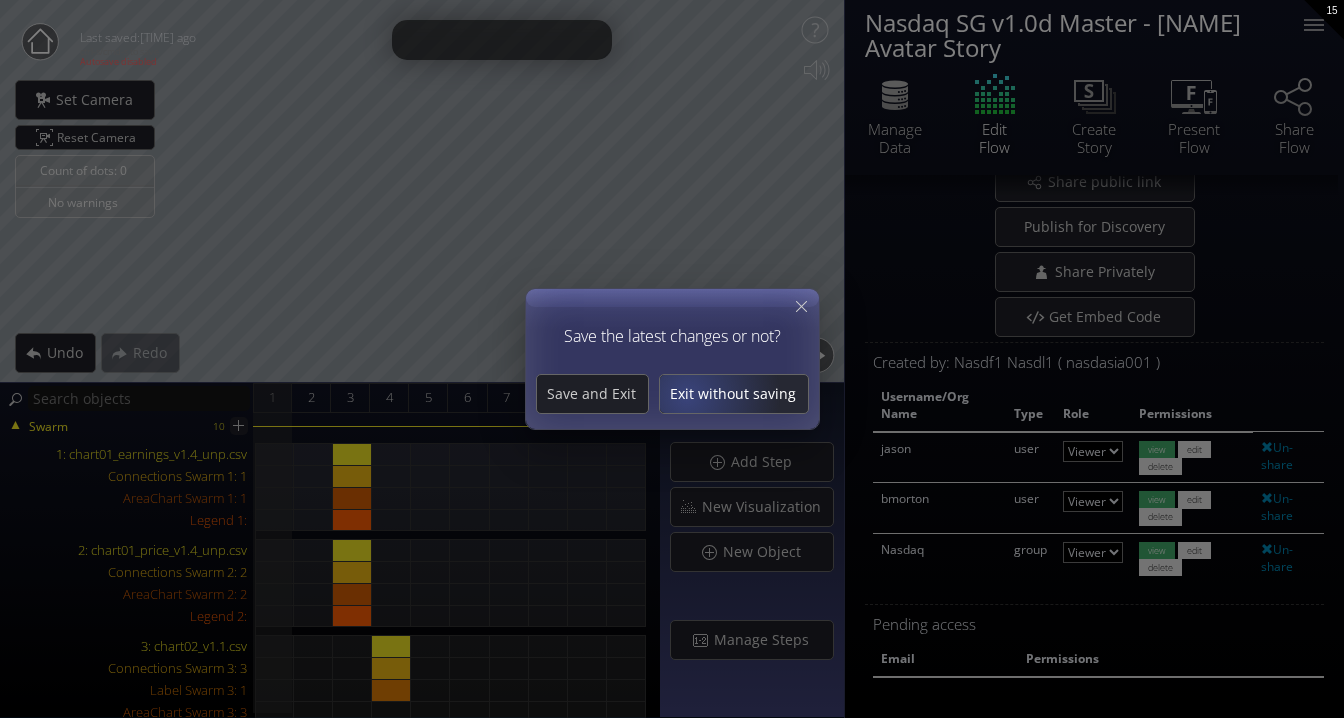 click on "Exit without saving" at bounding box center (734, 394) 